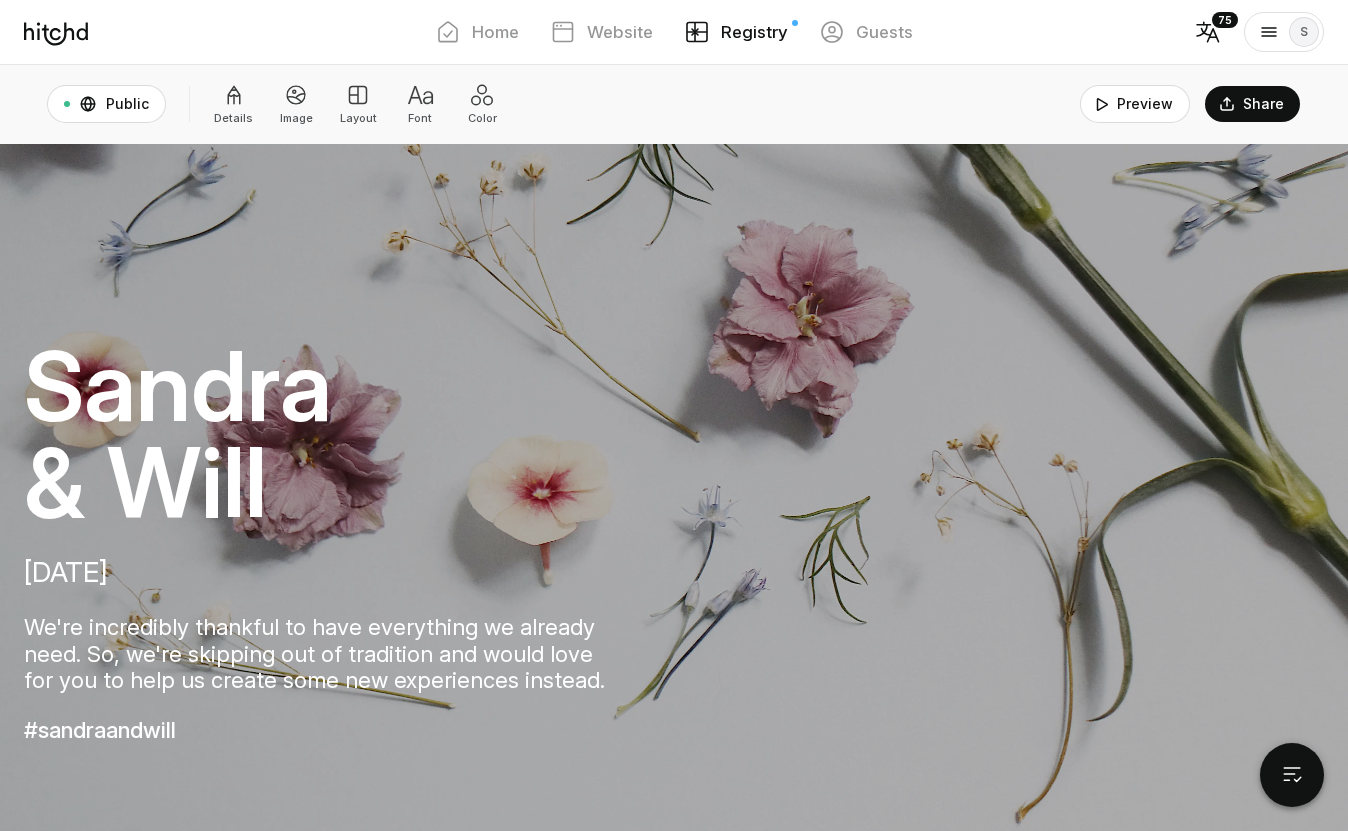 scroll, scrollTop: 1676, scrollLeft: 0, axis: vertical 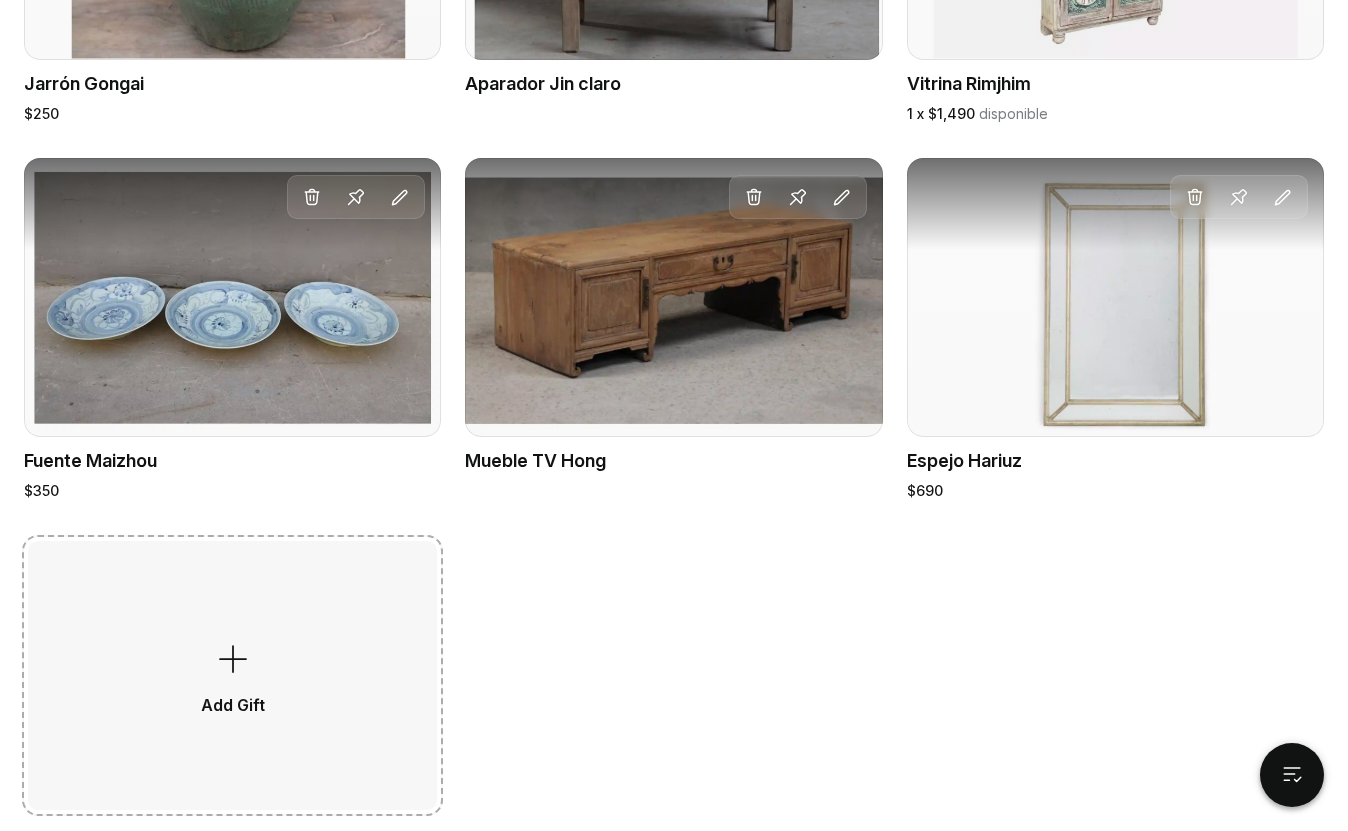 click on "Add Gift" at bounding box center [232, 675] 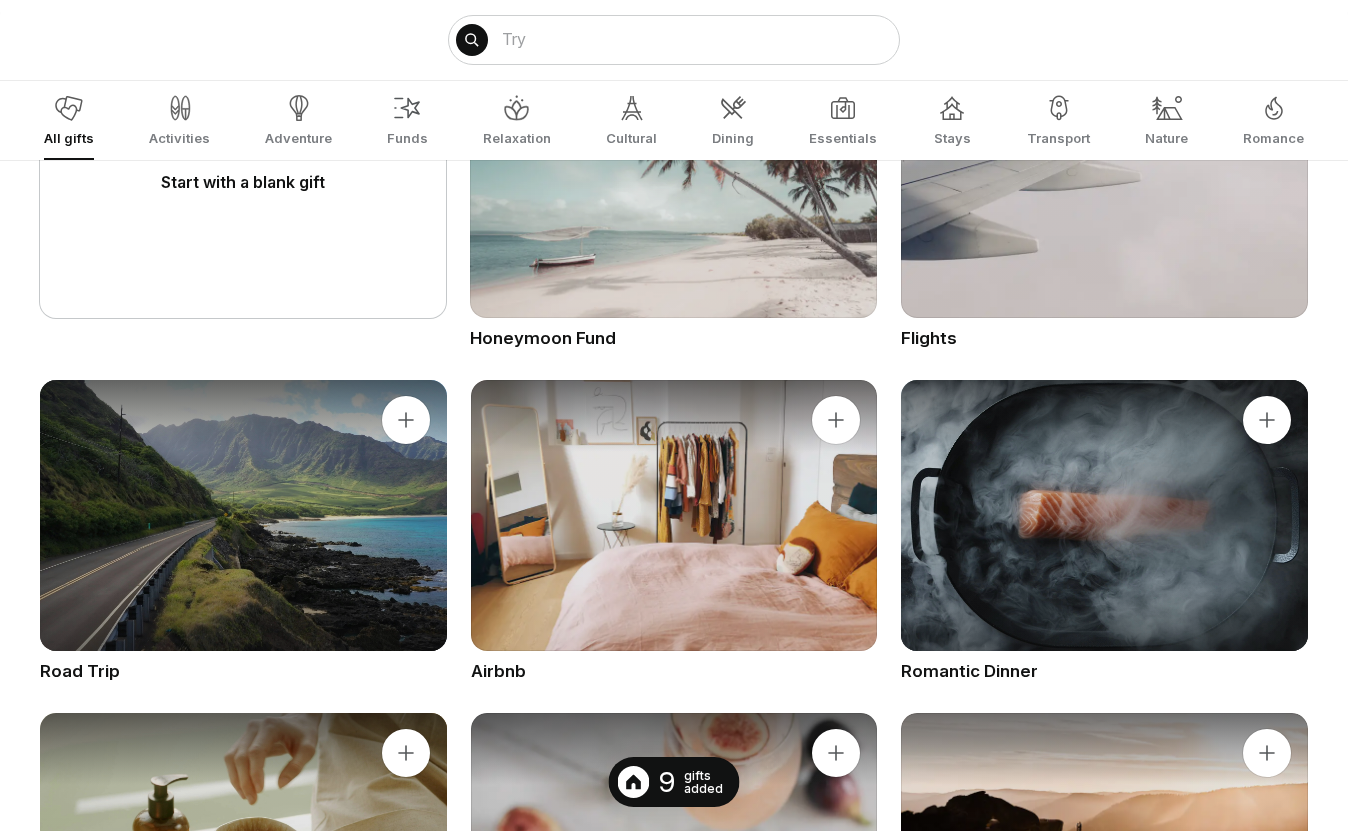 scroll, scrollTop: 0, scrollLeft: 0, axis: both 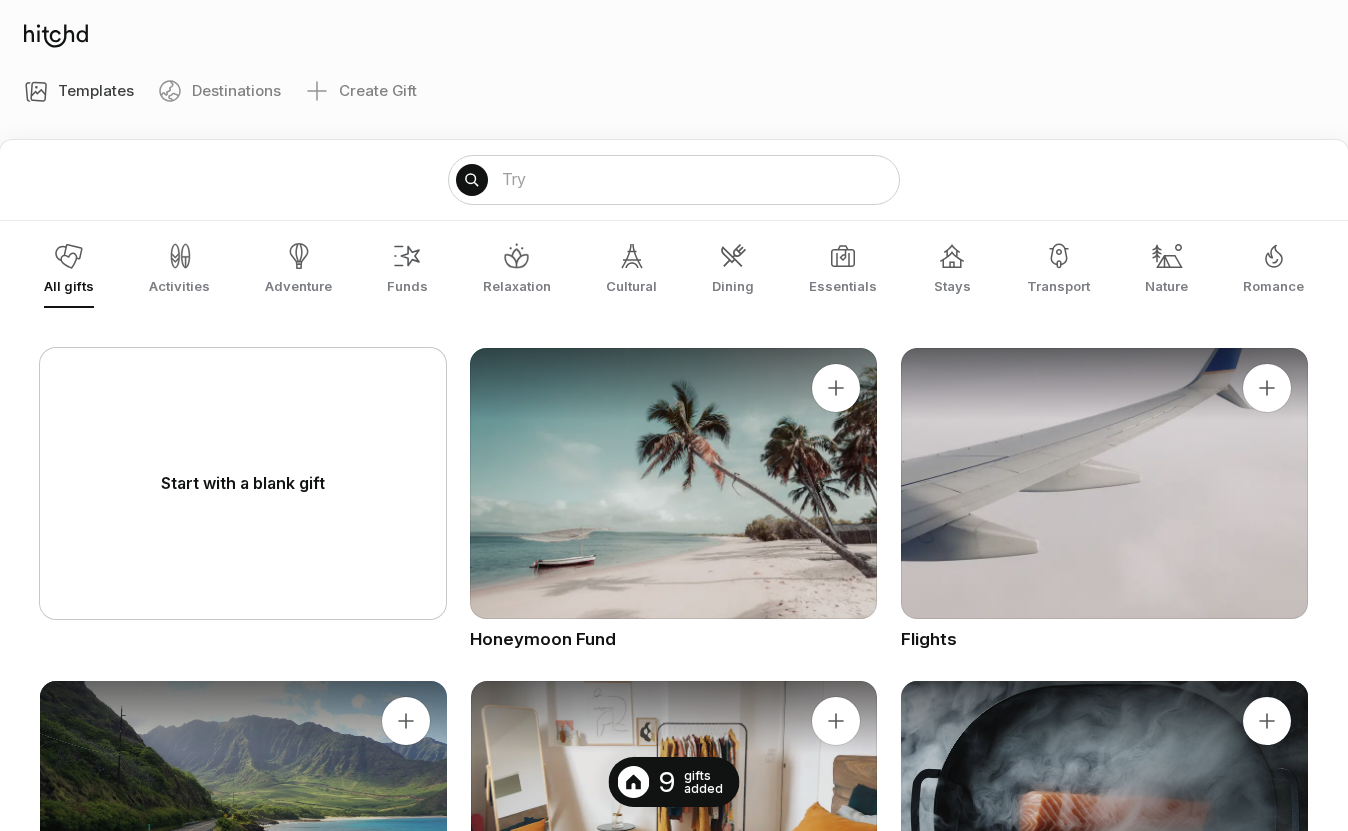 click at bounding box center [56, 35] 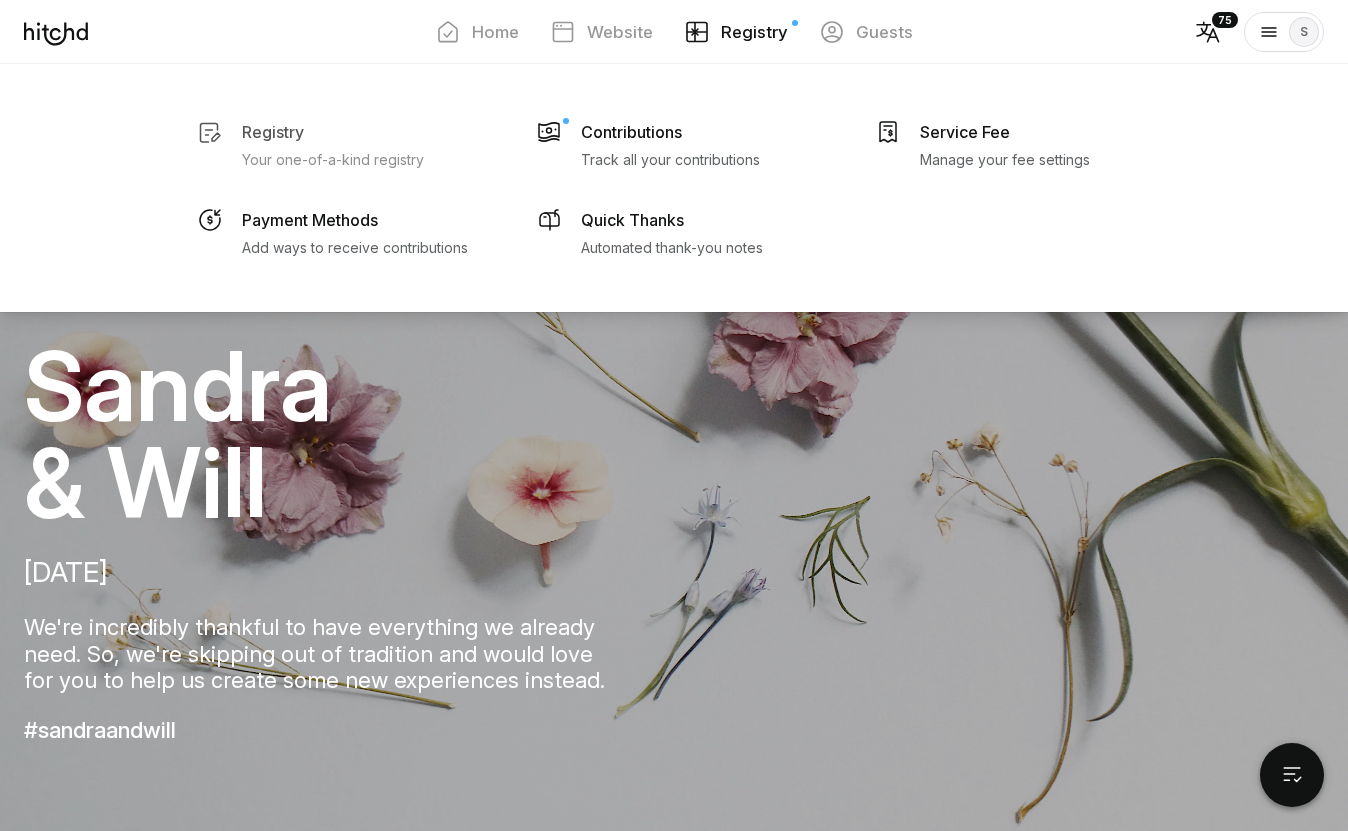 click on "Registry
Your one-of-a-kind registry" at bounding box center [333, 144] 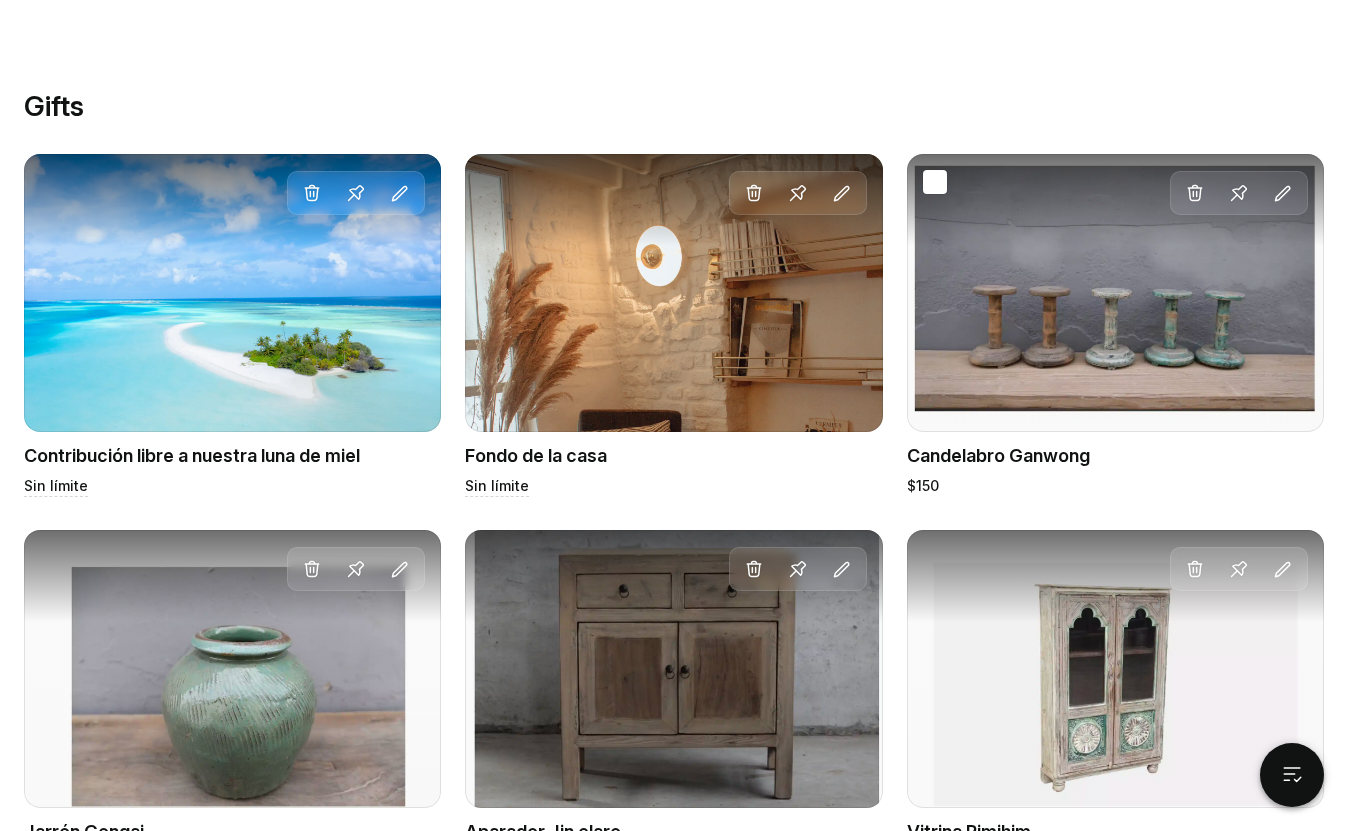 scroll, scrollTop: 1133, scrollLeft: 0, axis: vertical 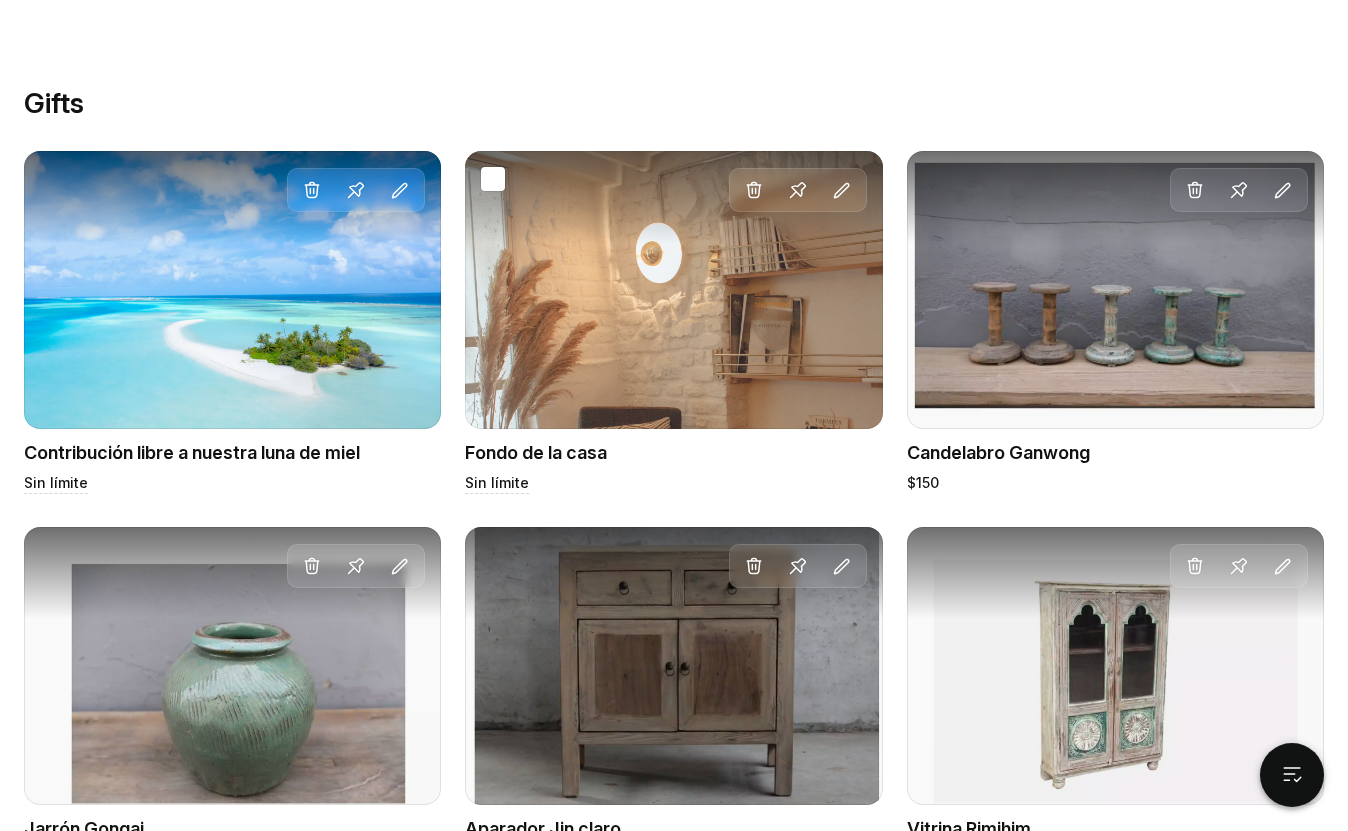 click on "Fondo de la casa" at bounding box center (673, 453) 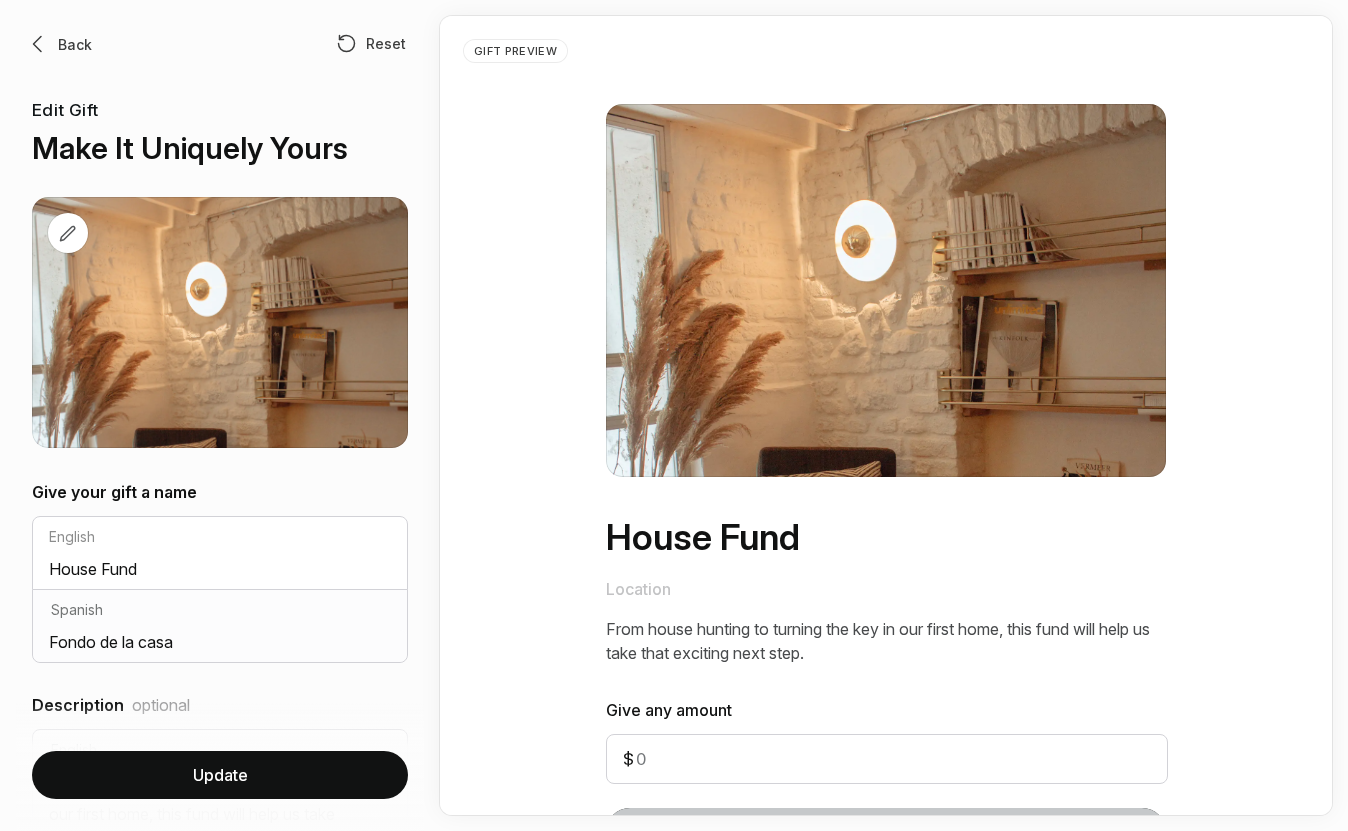 scroll, scrollTop: 0, scrollLeft: 0, axis: both 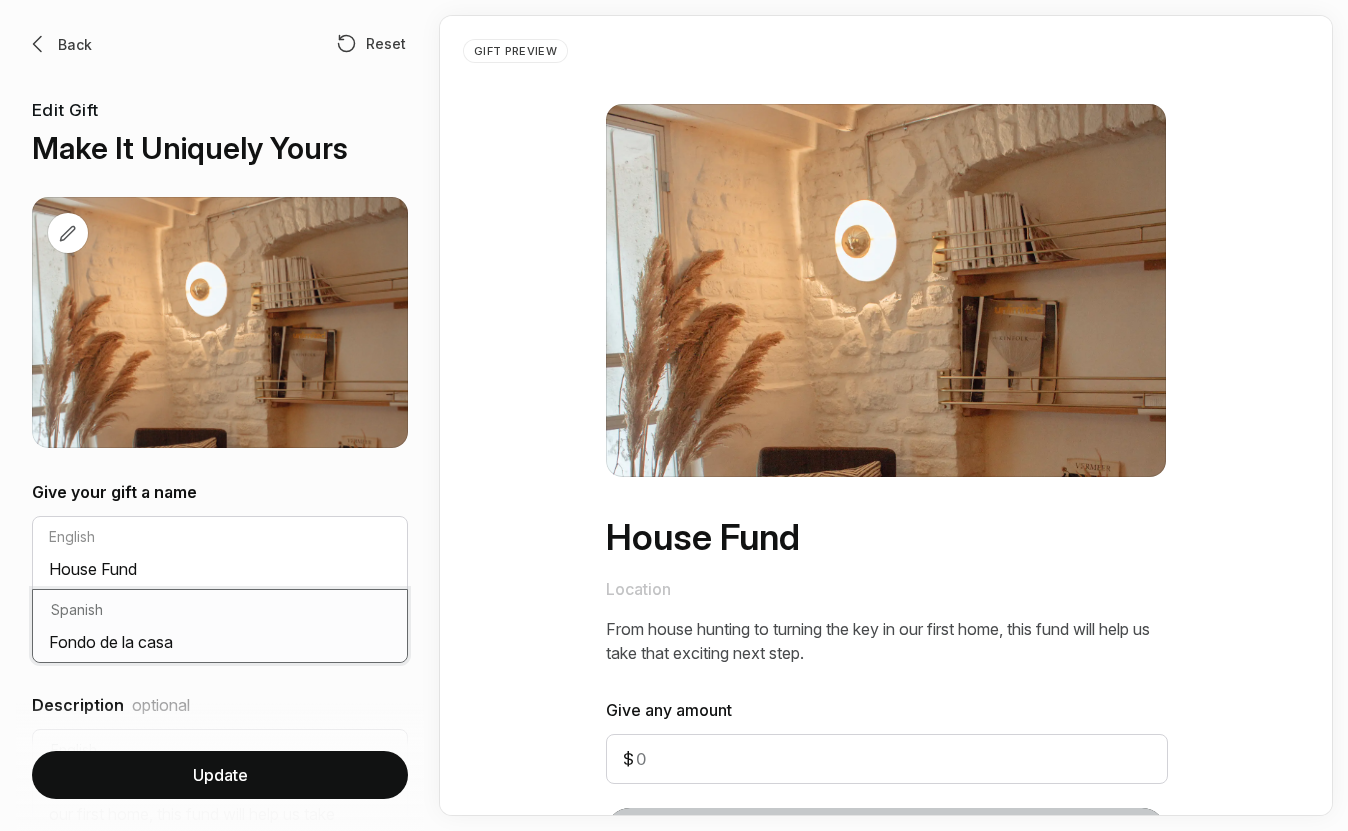click on "Fondo de la casa" at bounding box center (220, 646) 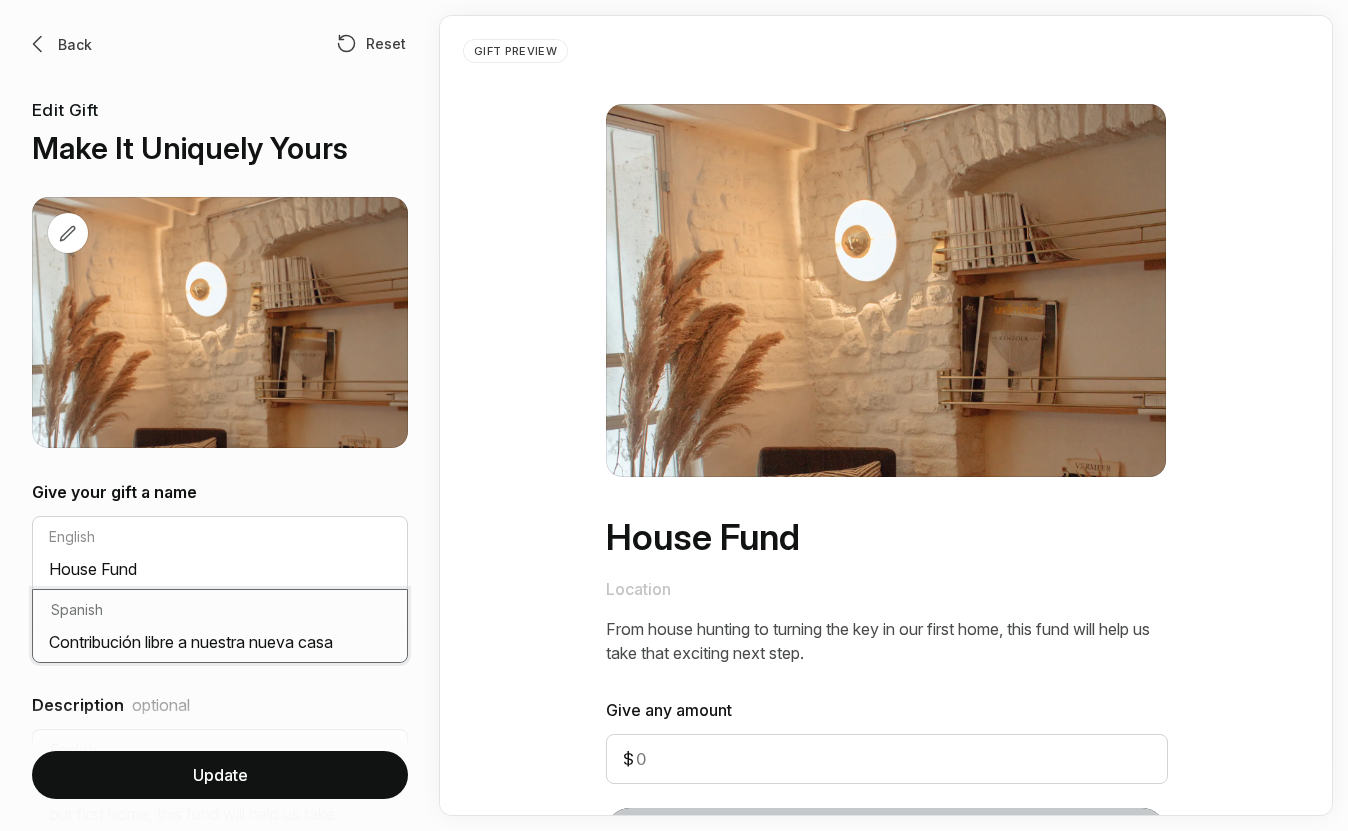 type on "Contribución libre a nuestra nueva casa" 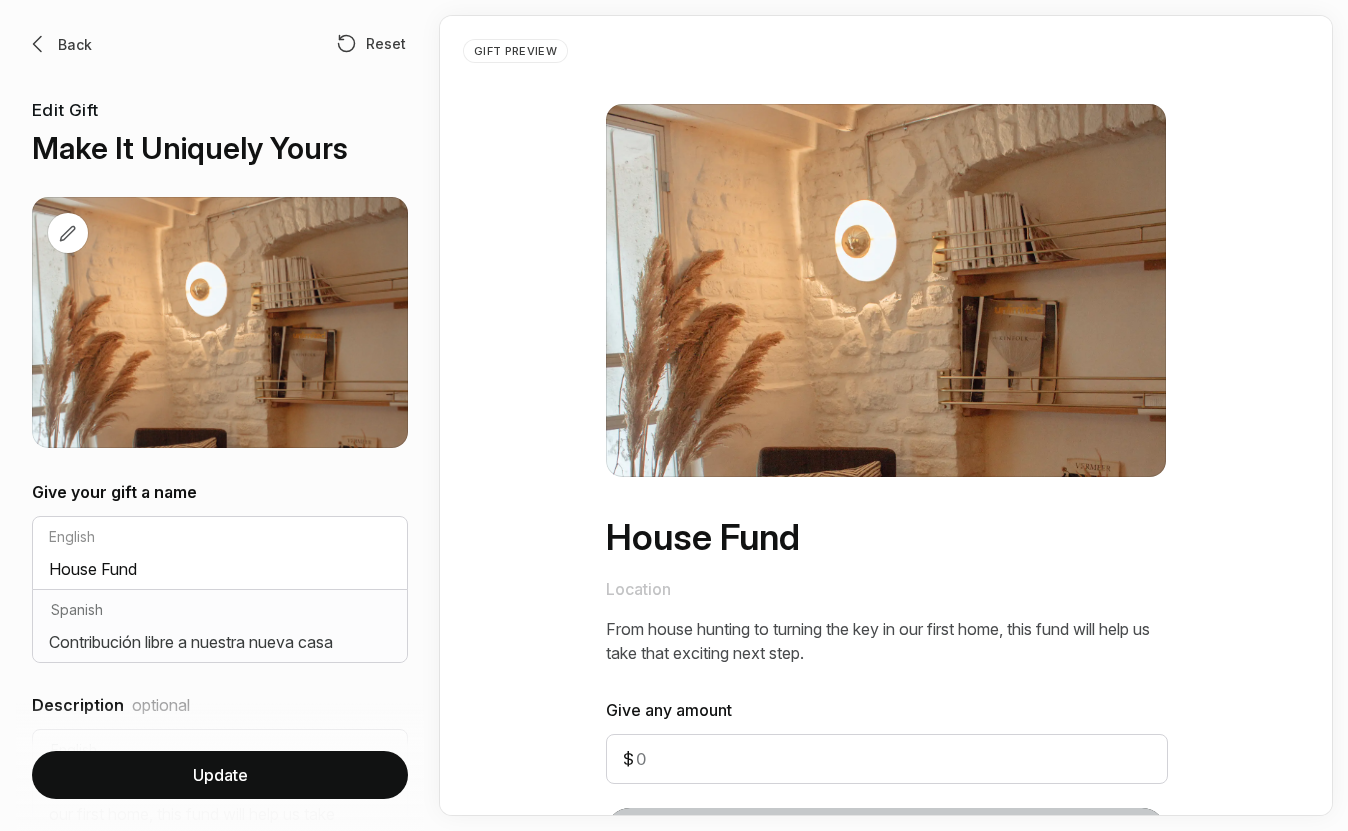 click on "Update" at bounding box center (220, 775) 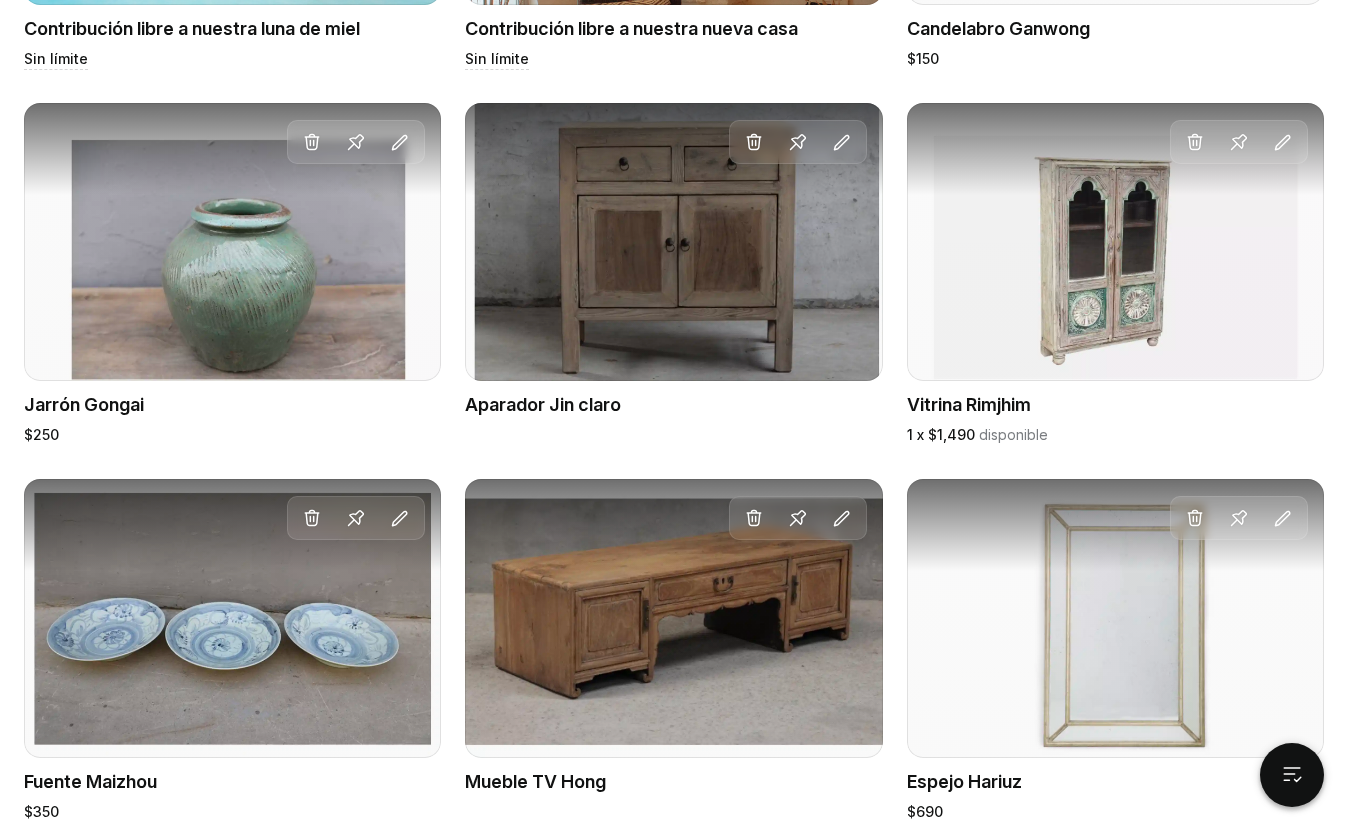 scroll, scrollTop: 1563, scrollLeft: 0, axis: vertical 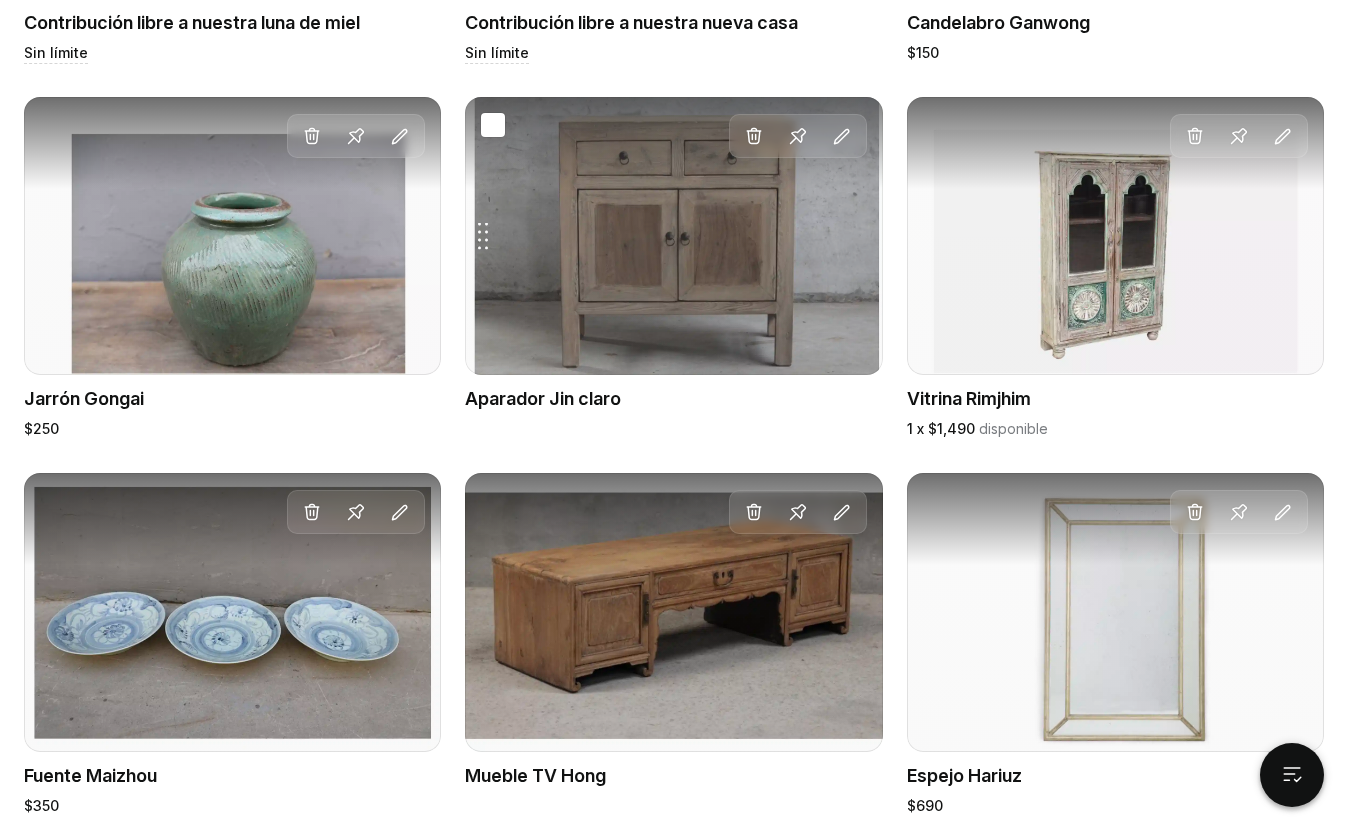 click on "Drag gift
Delete
Pin
Edit" at bounding box center [673, 236] 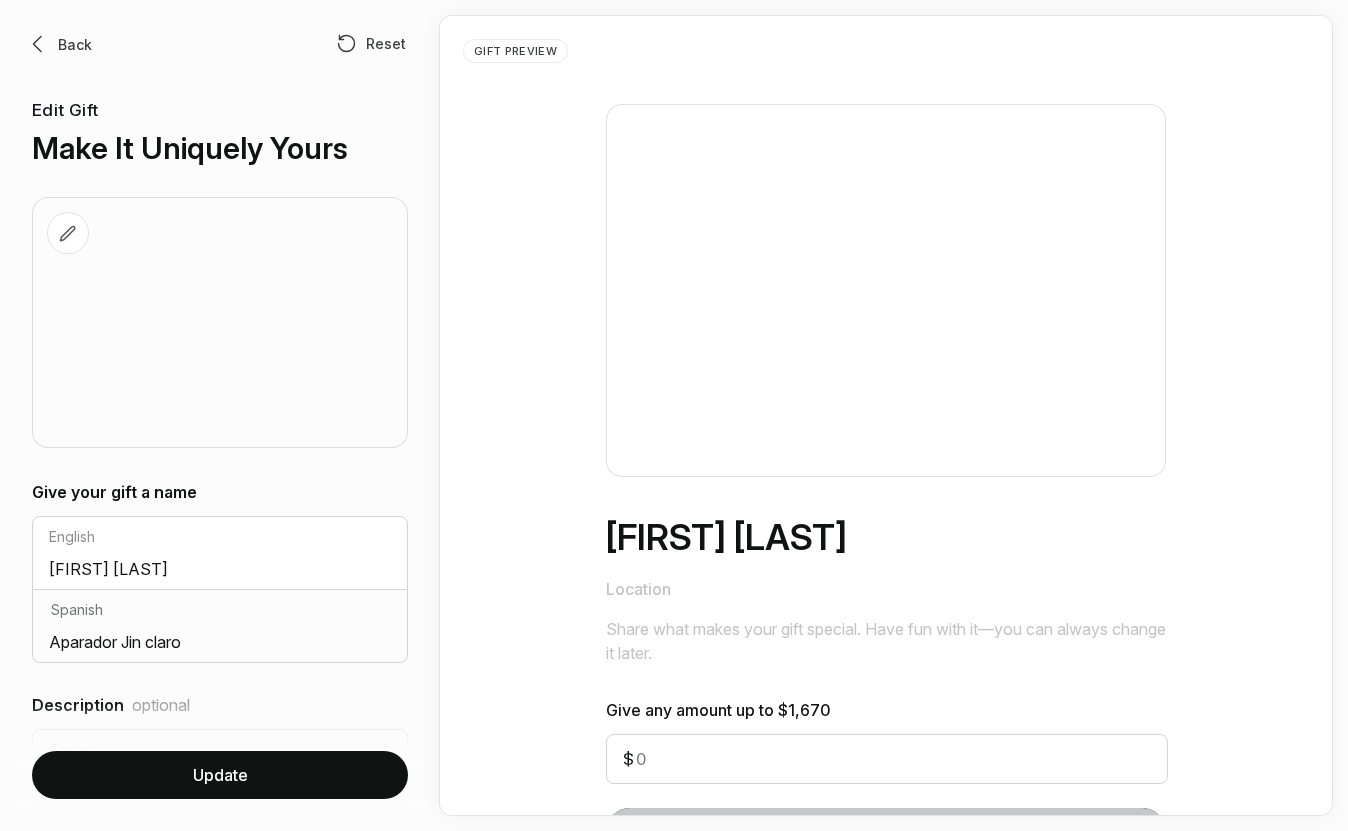 scroll, scrollTop: 0, scrollLeft: 0, axis: both 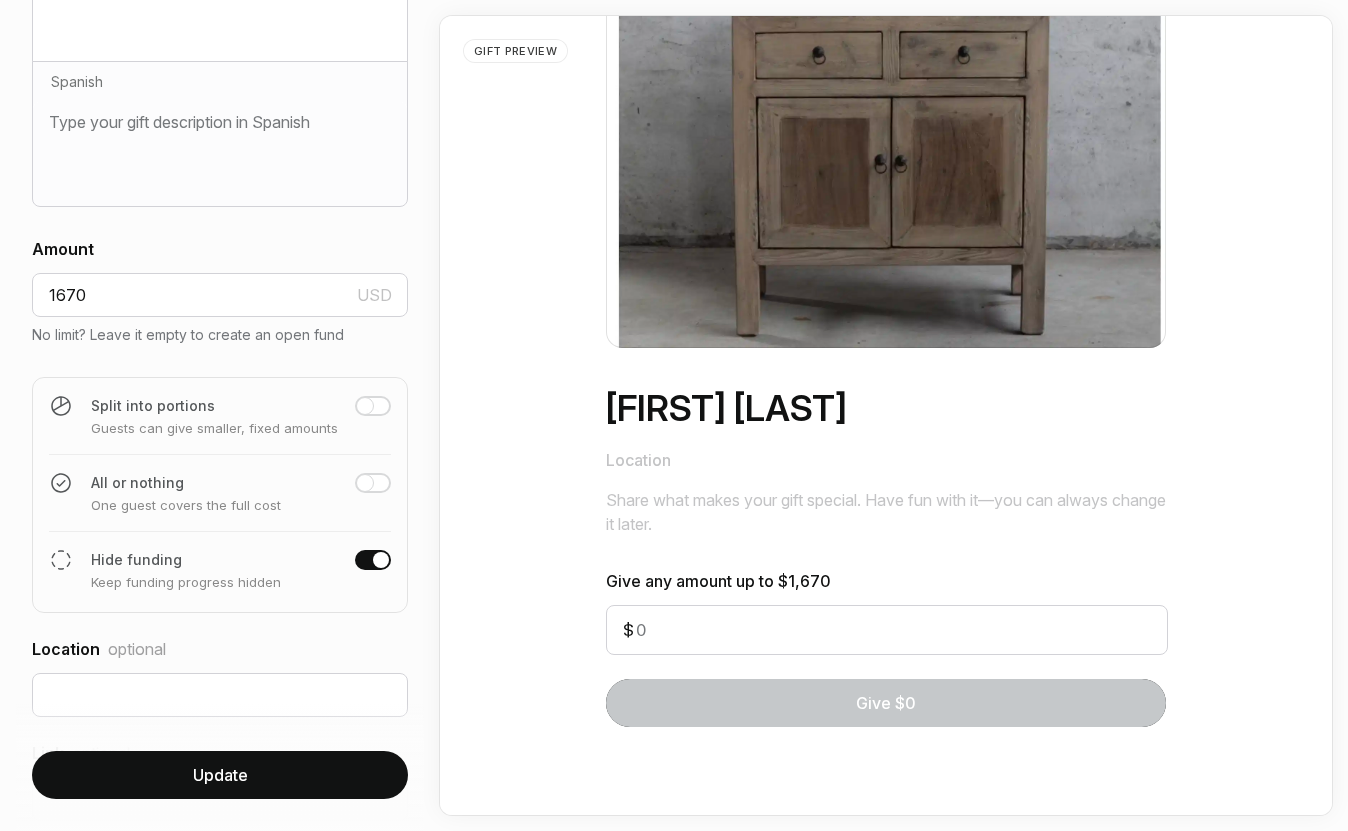click on "Update" at bounding box center [220, 775] 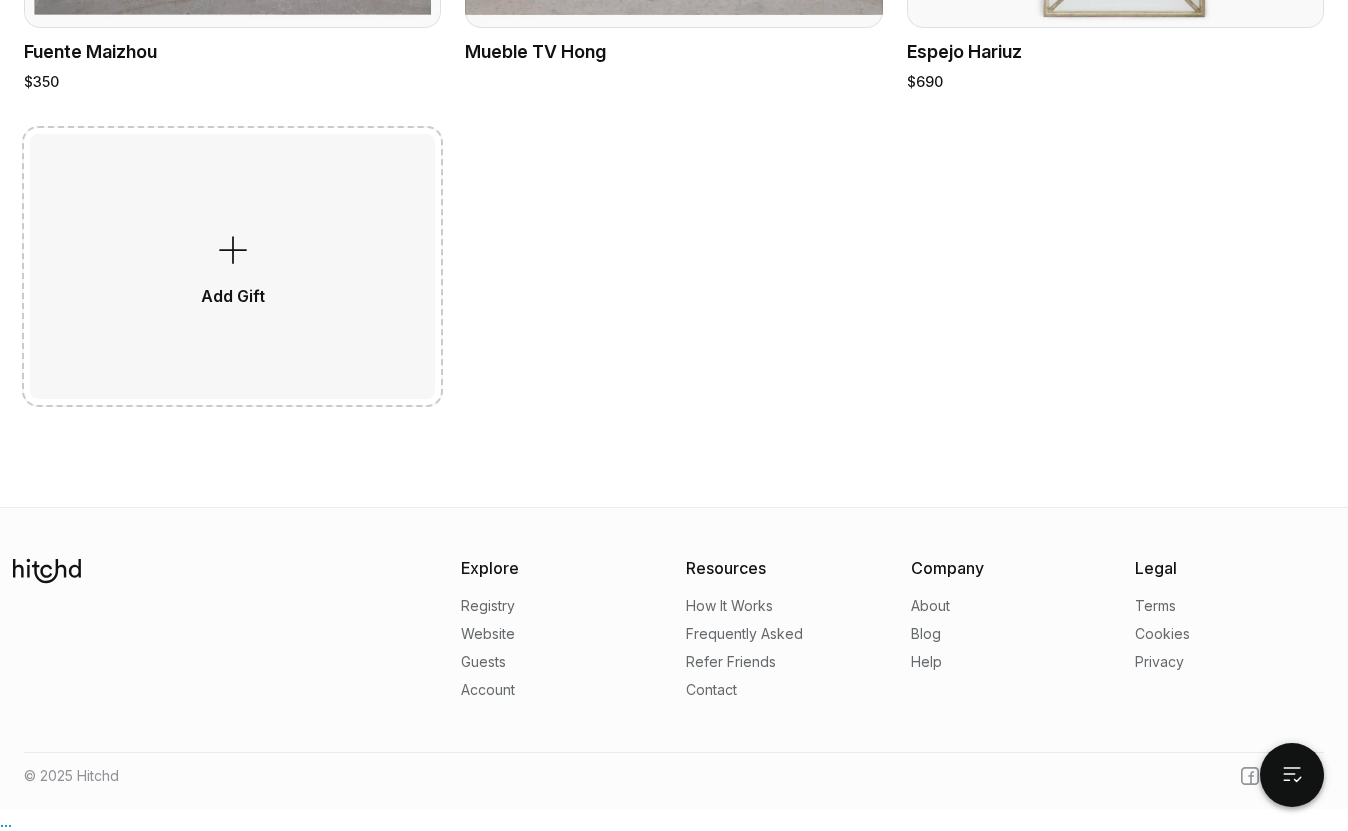 scroll, scrollTop: 2289, scrollLeft: 0, axis: vertical 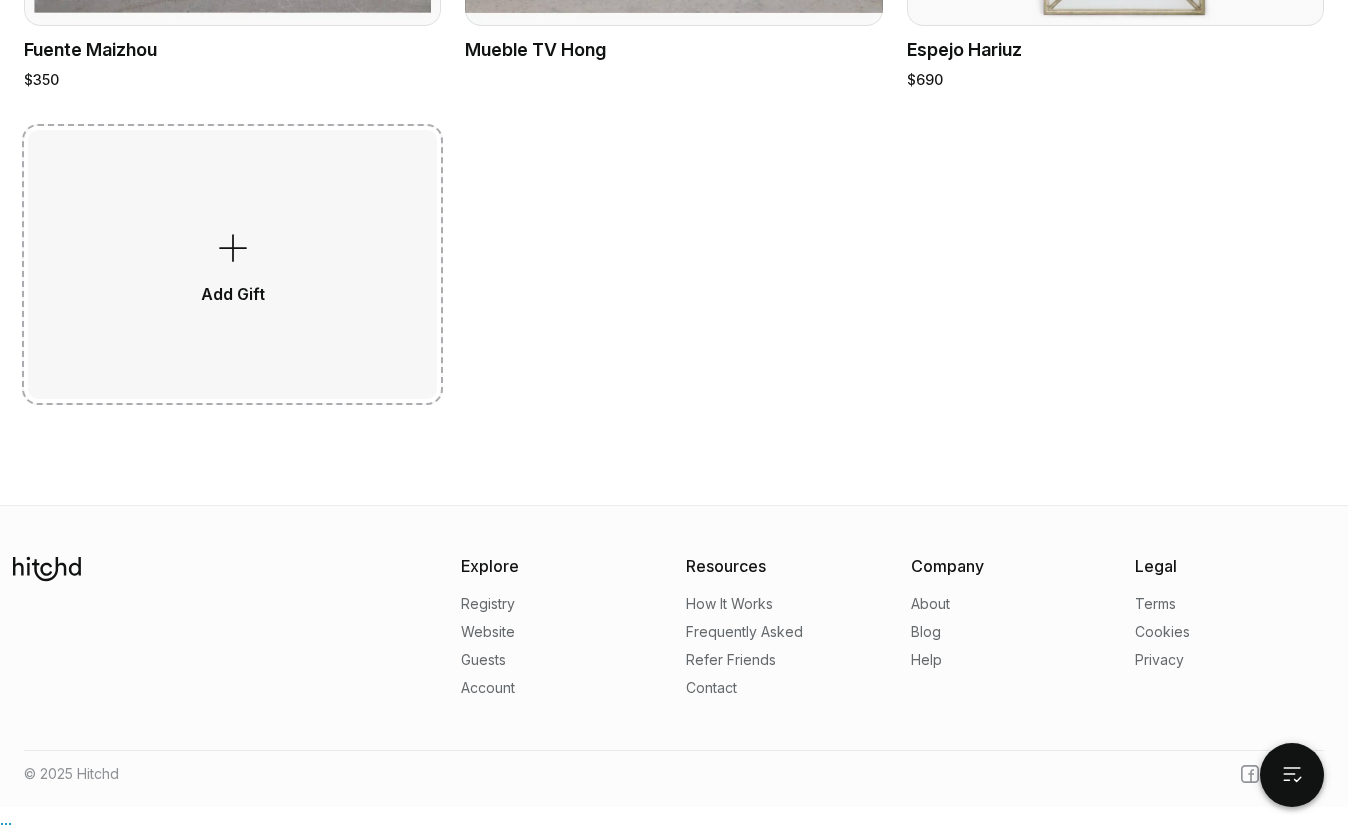 click on "Add Gift" at bounding box center (232, 264) 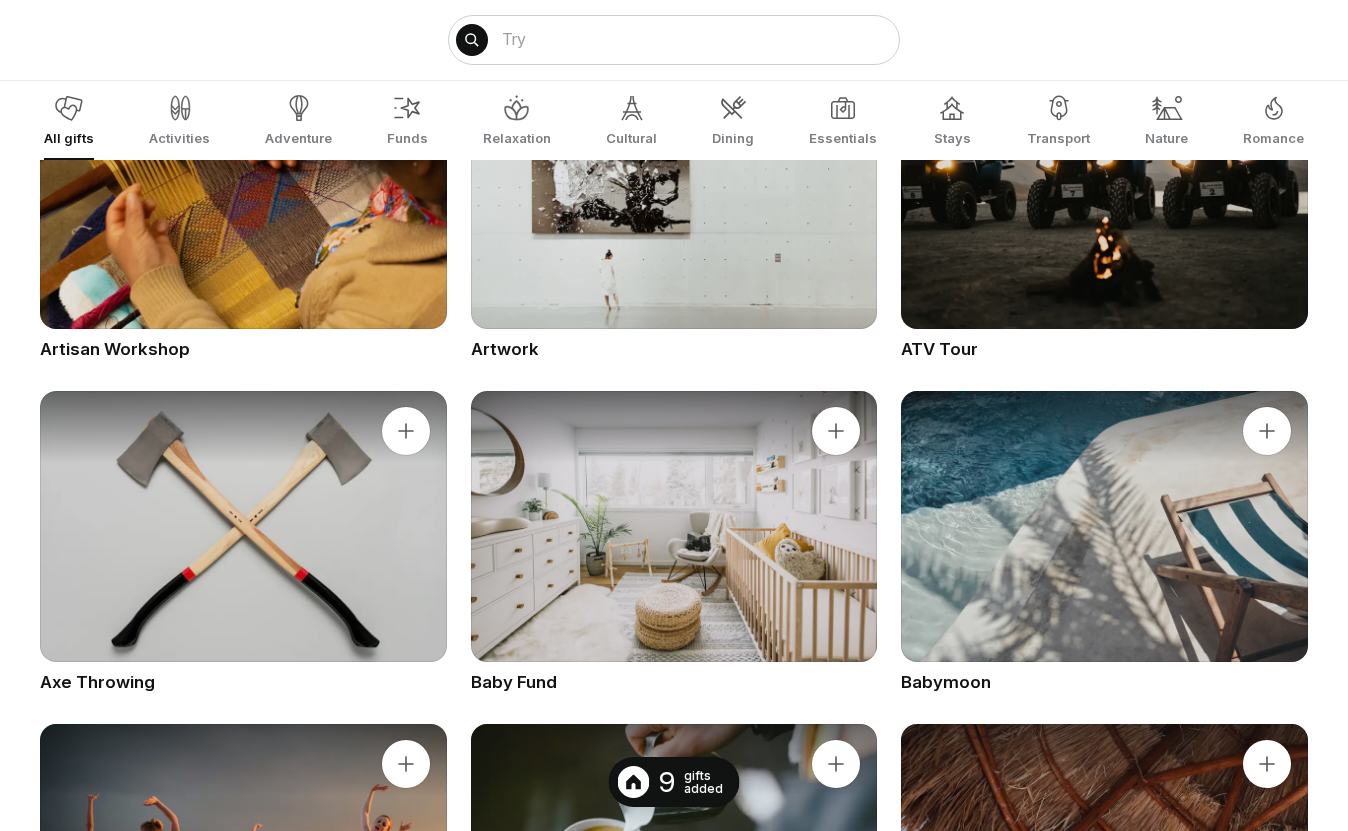 scroll, scrollTop: 0, scrollLeft: 0, axis: both 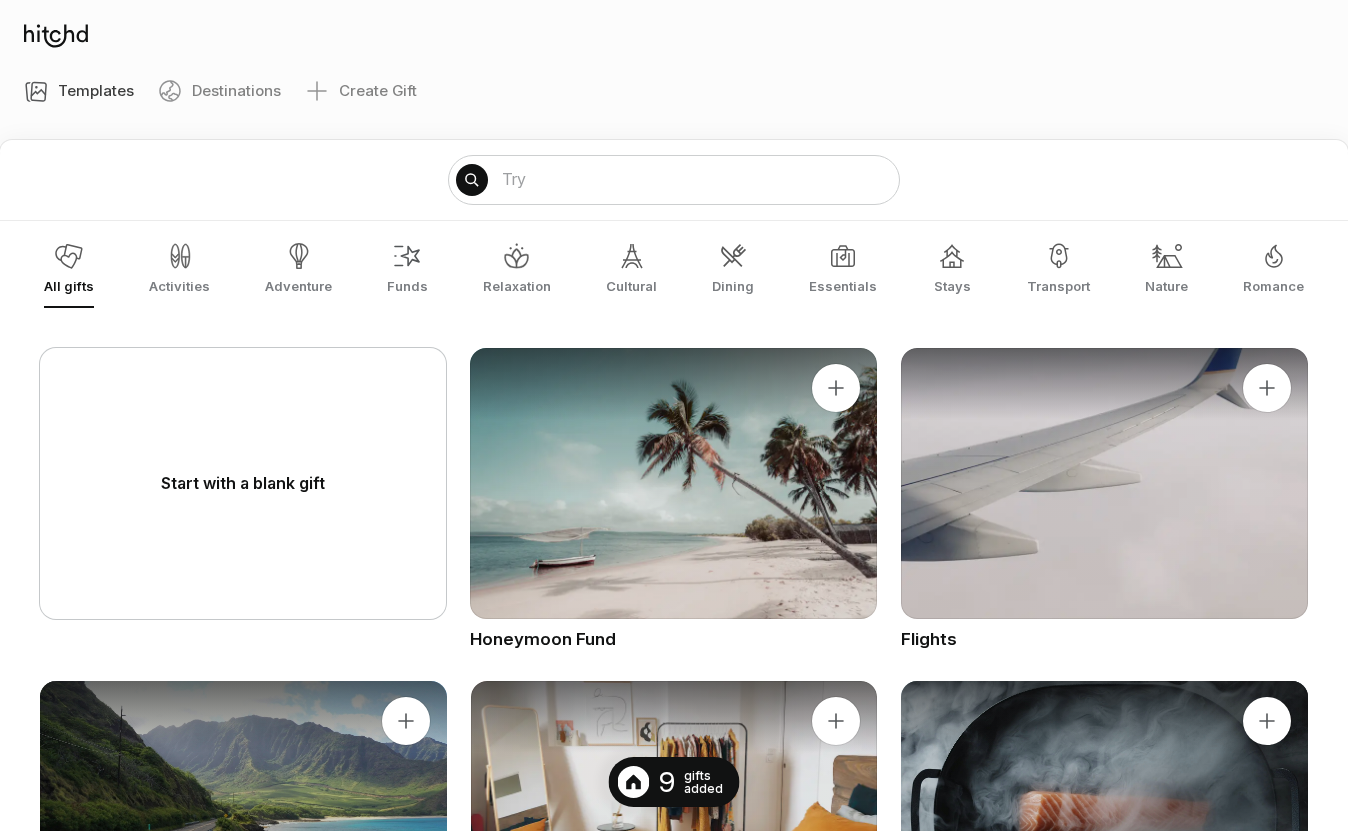 click at bounding box center (56, 36) 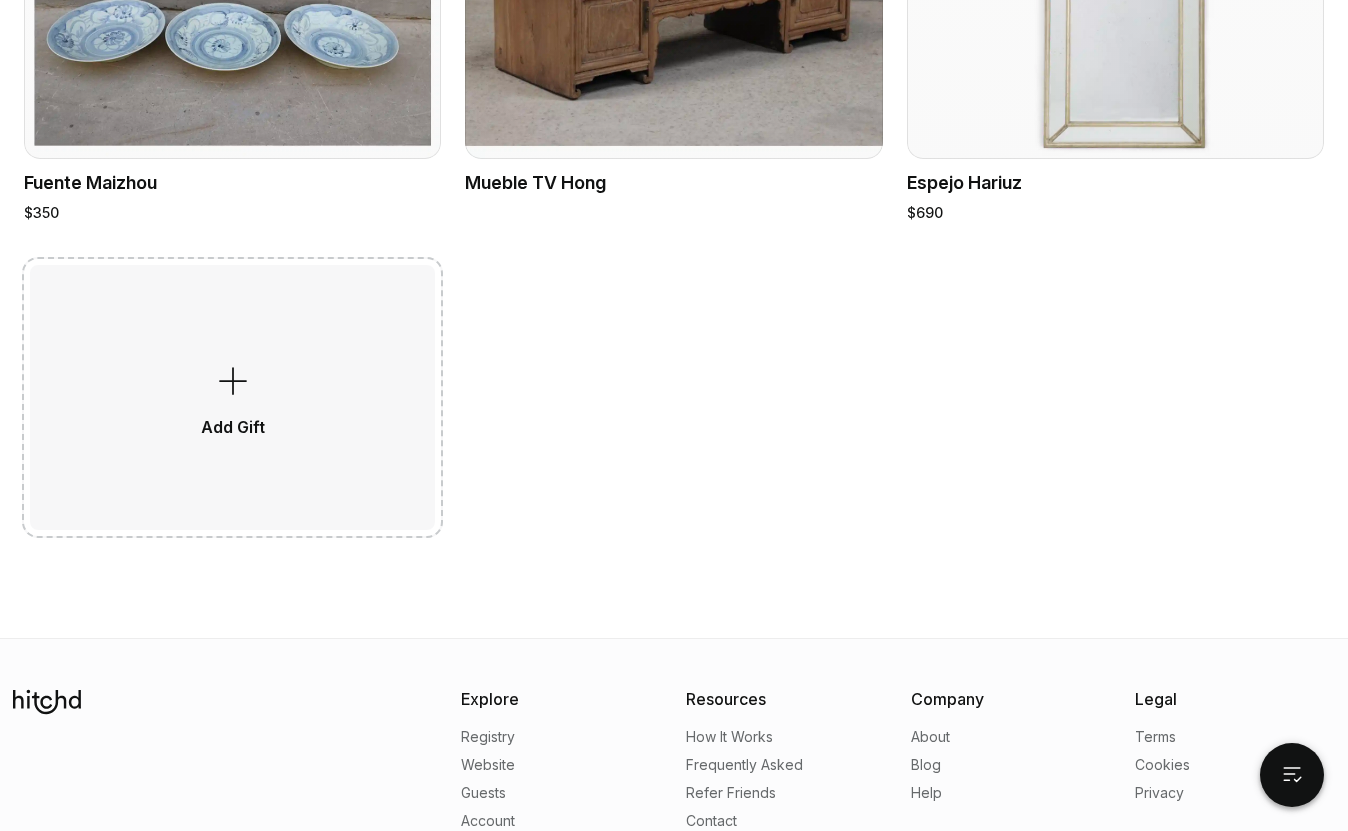 scroll, scrollTop: 2183, scrollLeft: 0, axis: vertical 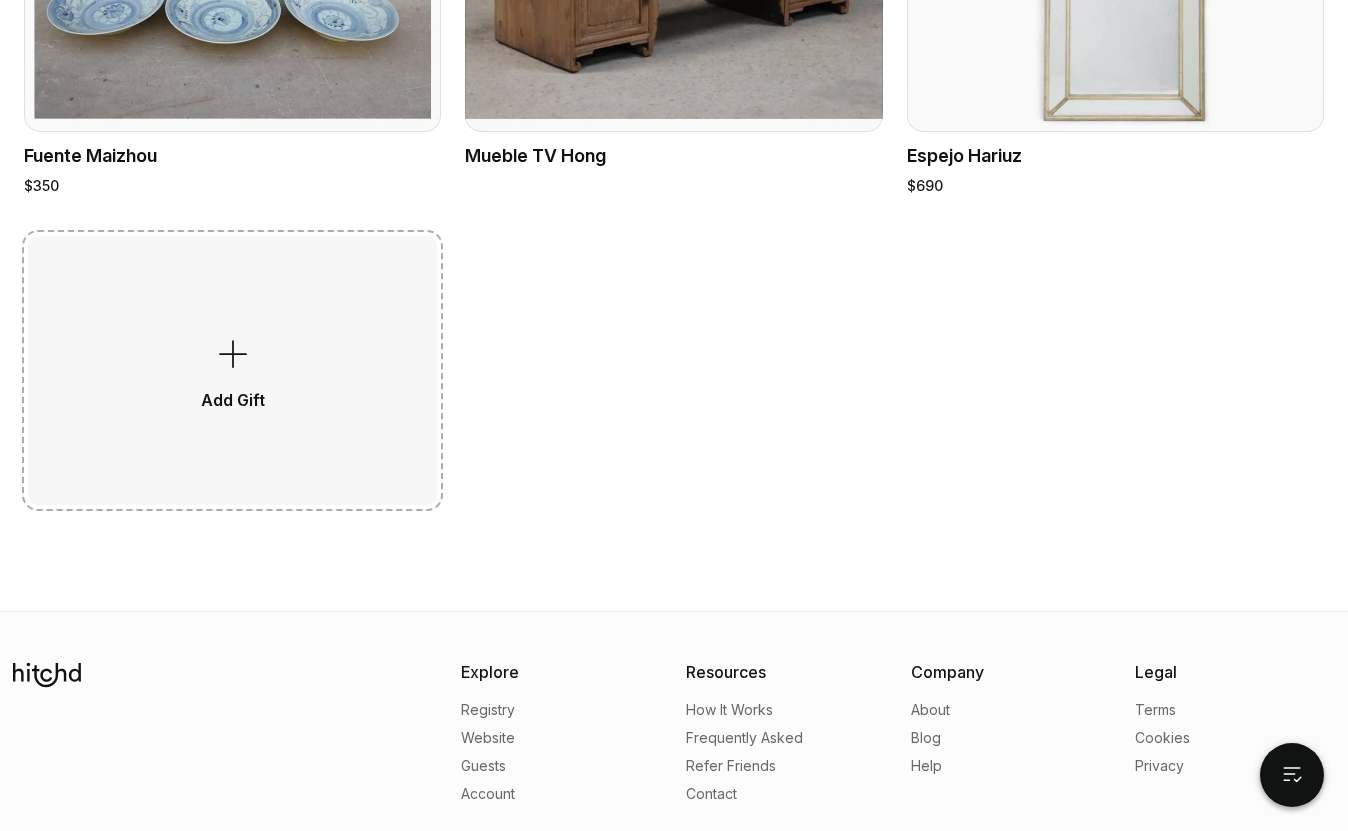 click on "Add Gift" at bounding box center [232, 370] 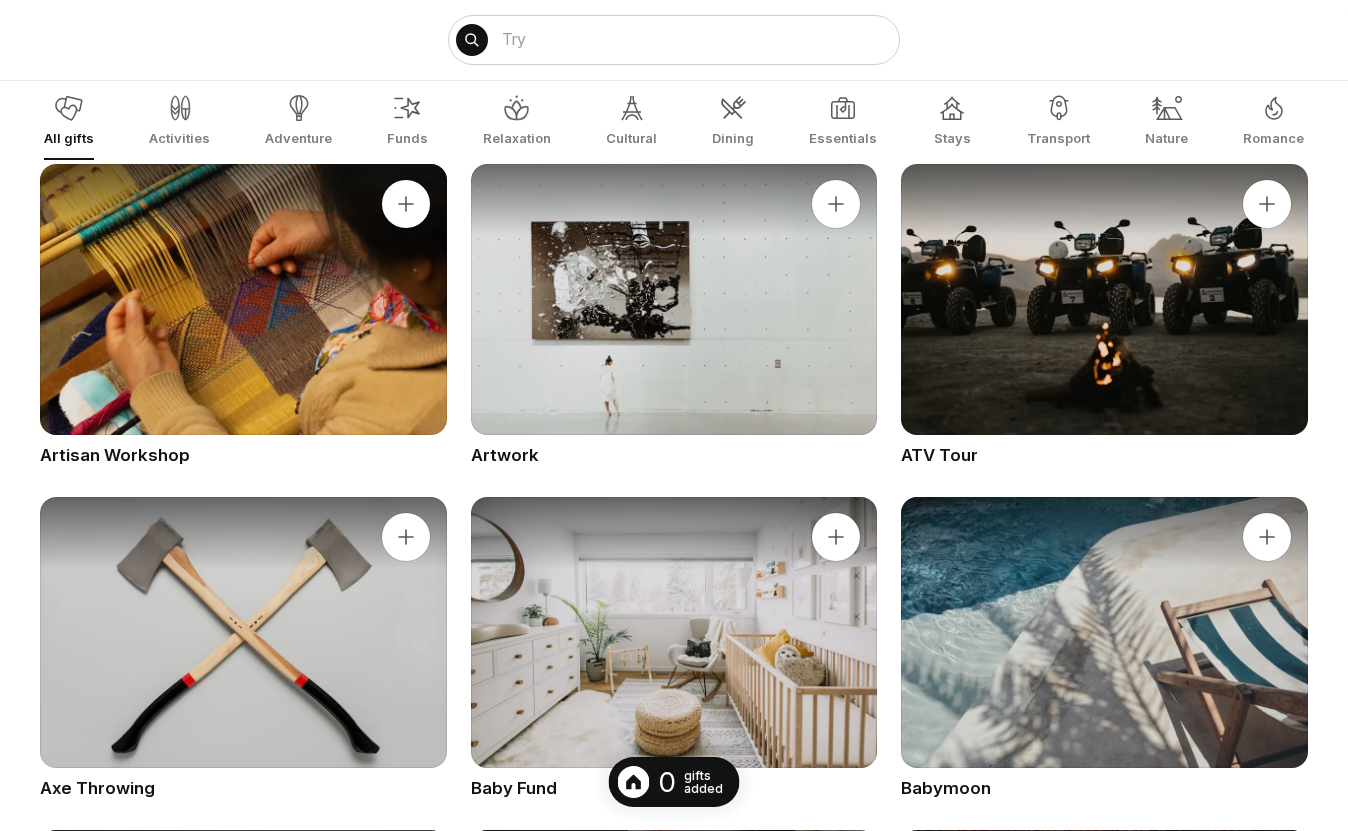 scroll, scrollTop: 0, scrollLeft: 0, axis: both 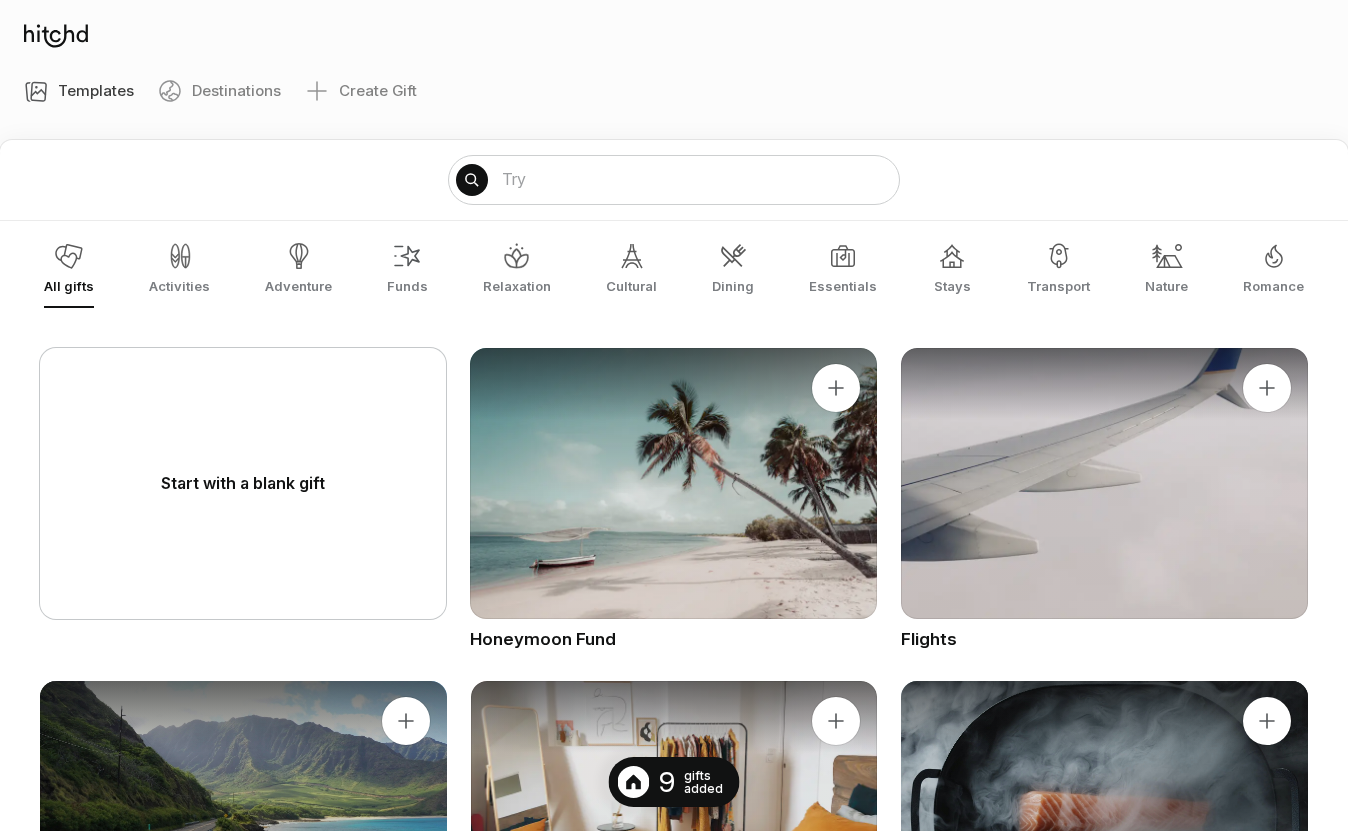 click on "Start with a blank gift" at bounding box center (243, 483) 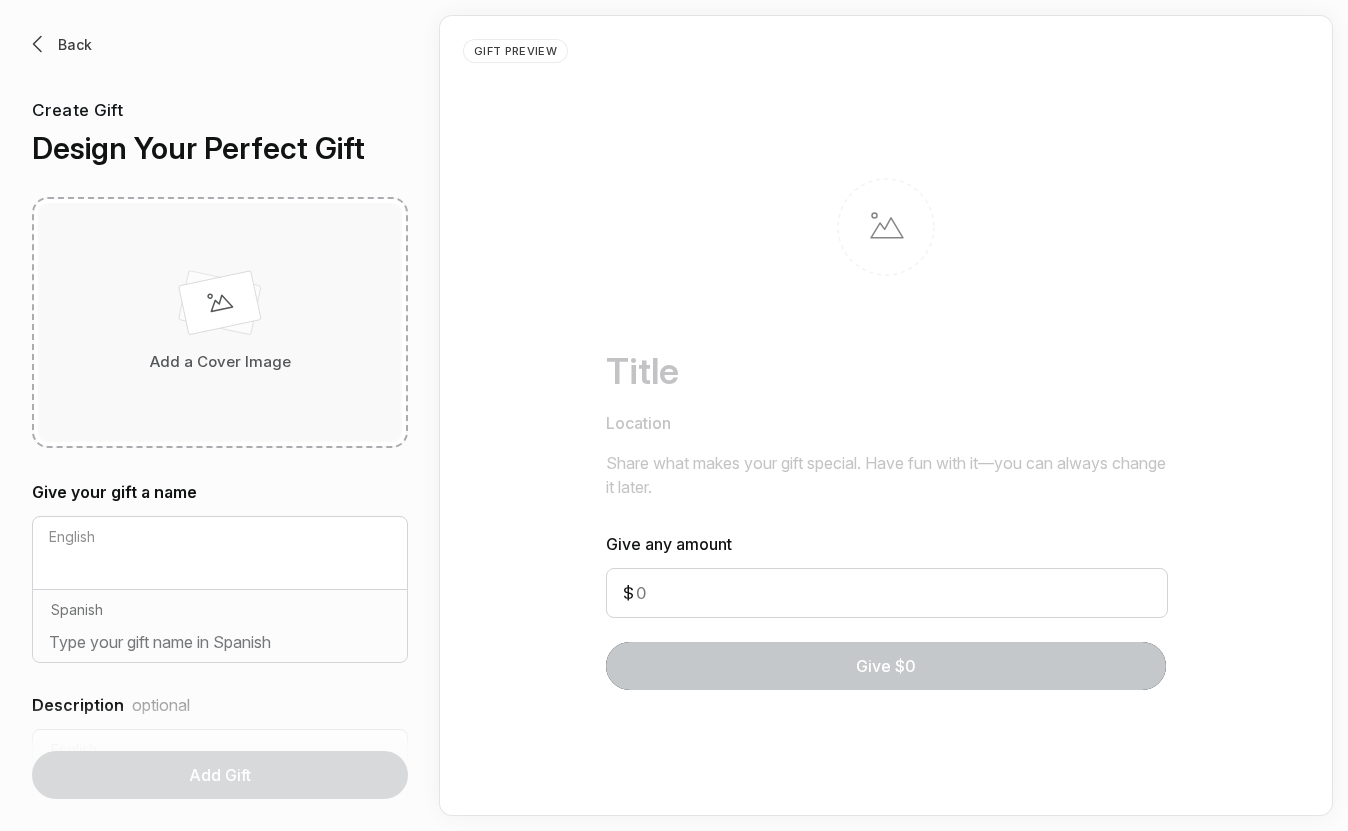 click on "Add a Cover Image" at bounding box center (220, 322) 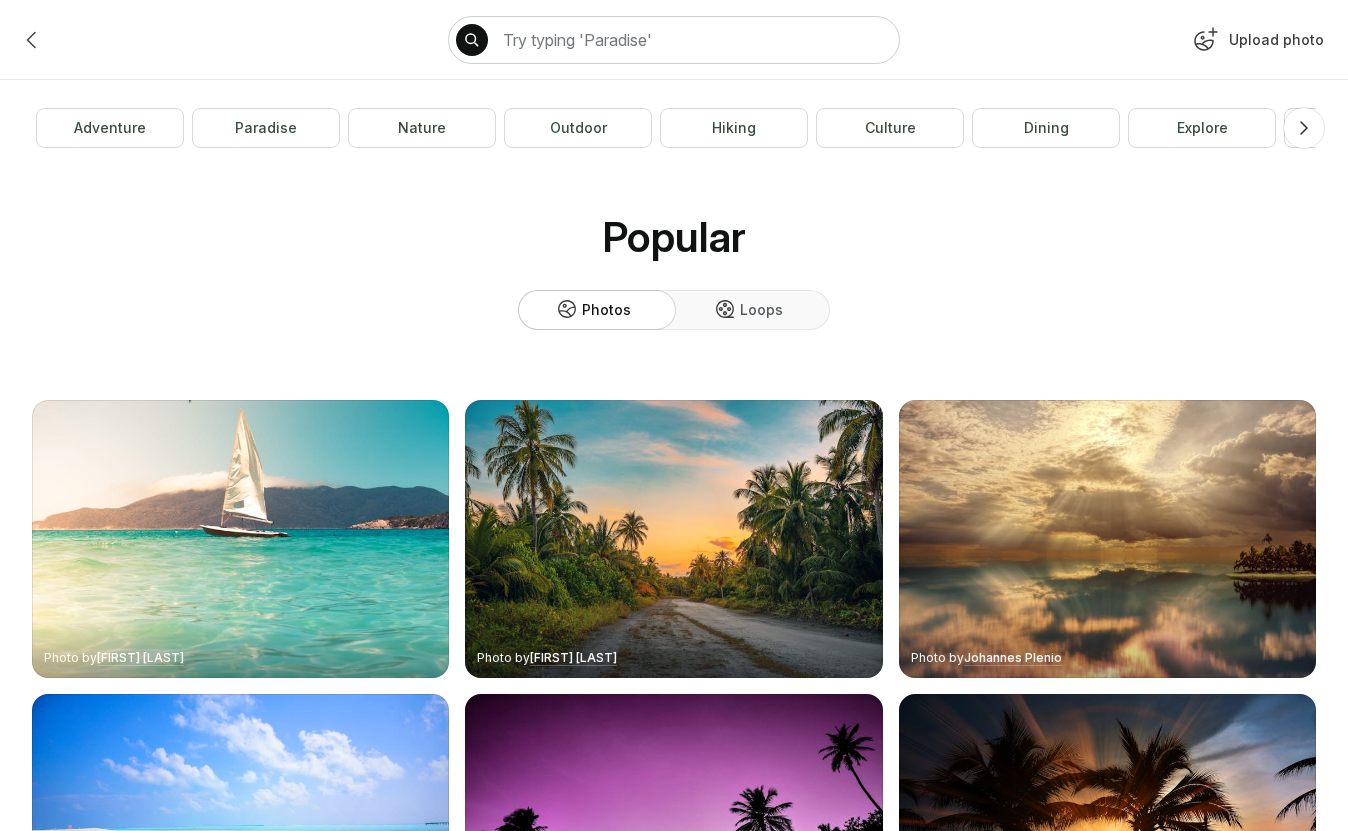 click on "Upload photo" at bounding box center [1256, 44] 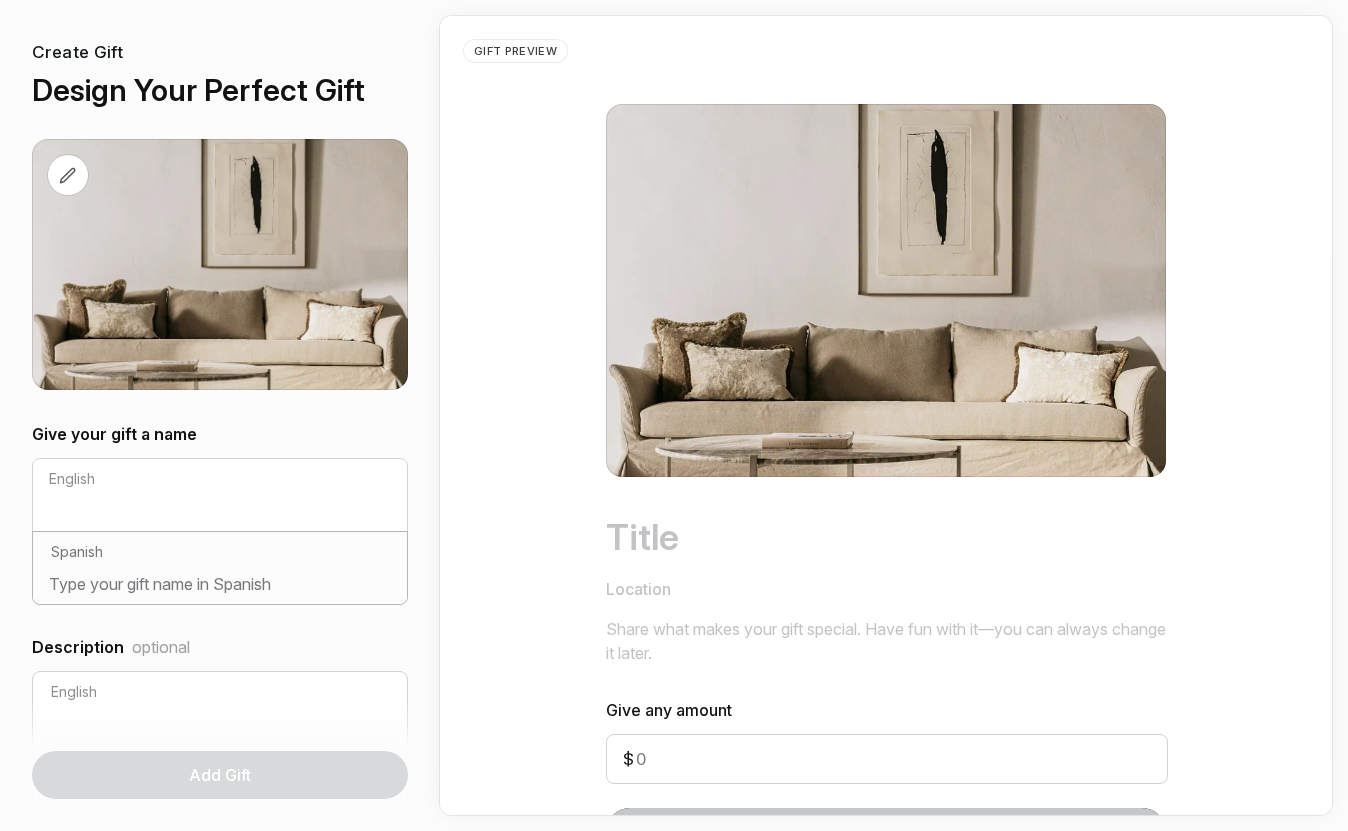 scroll, scrollTop: 79, scrollLeft: 0, axis: vertical 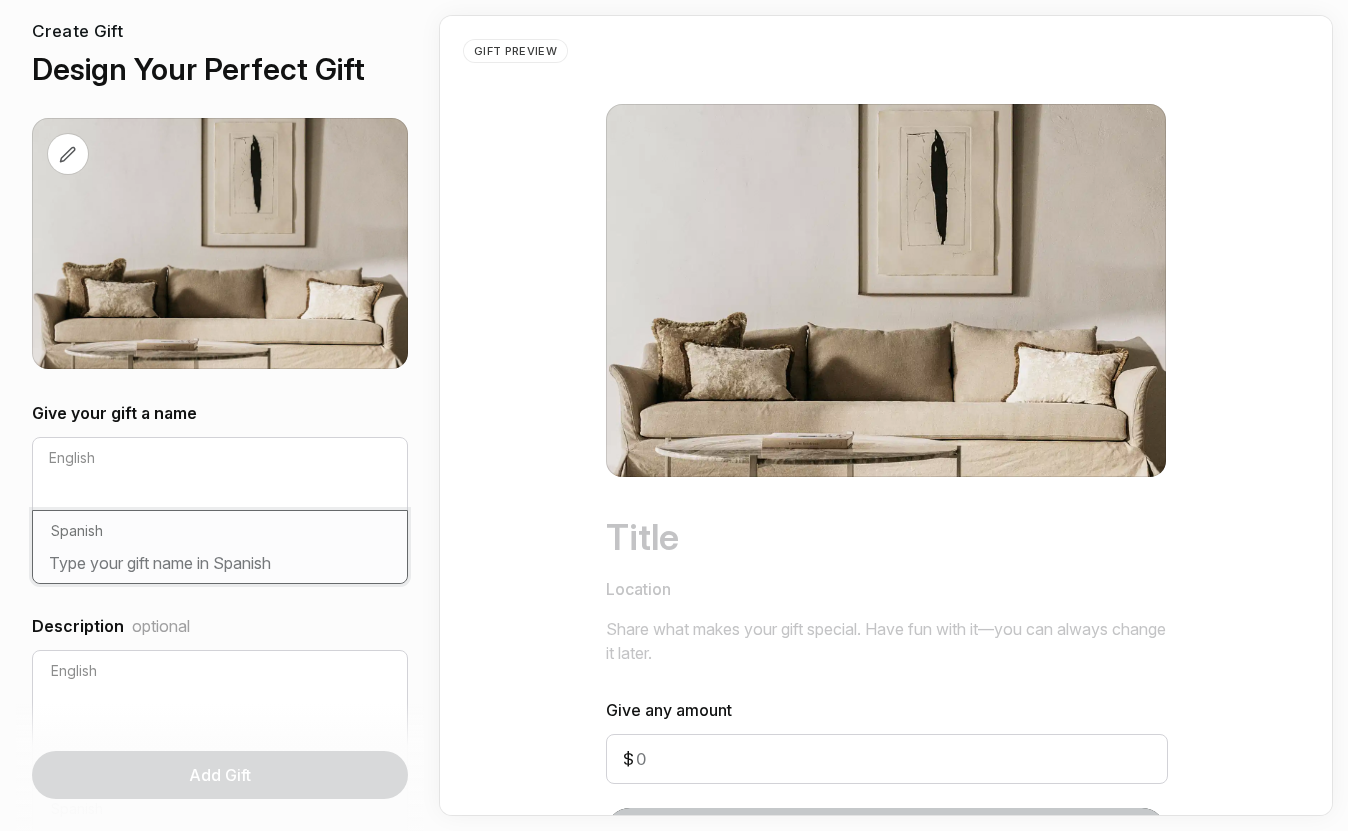 click at bounding box center [220, 567] 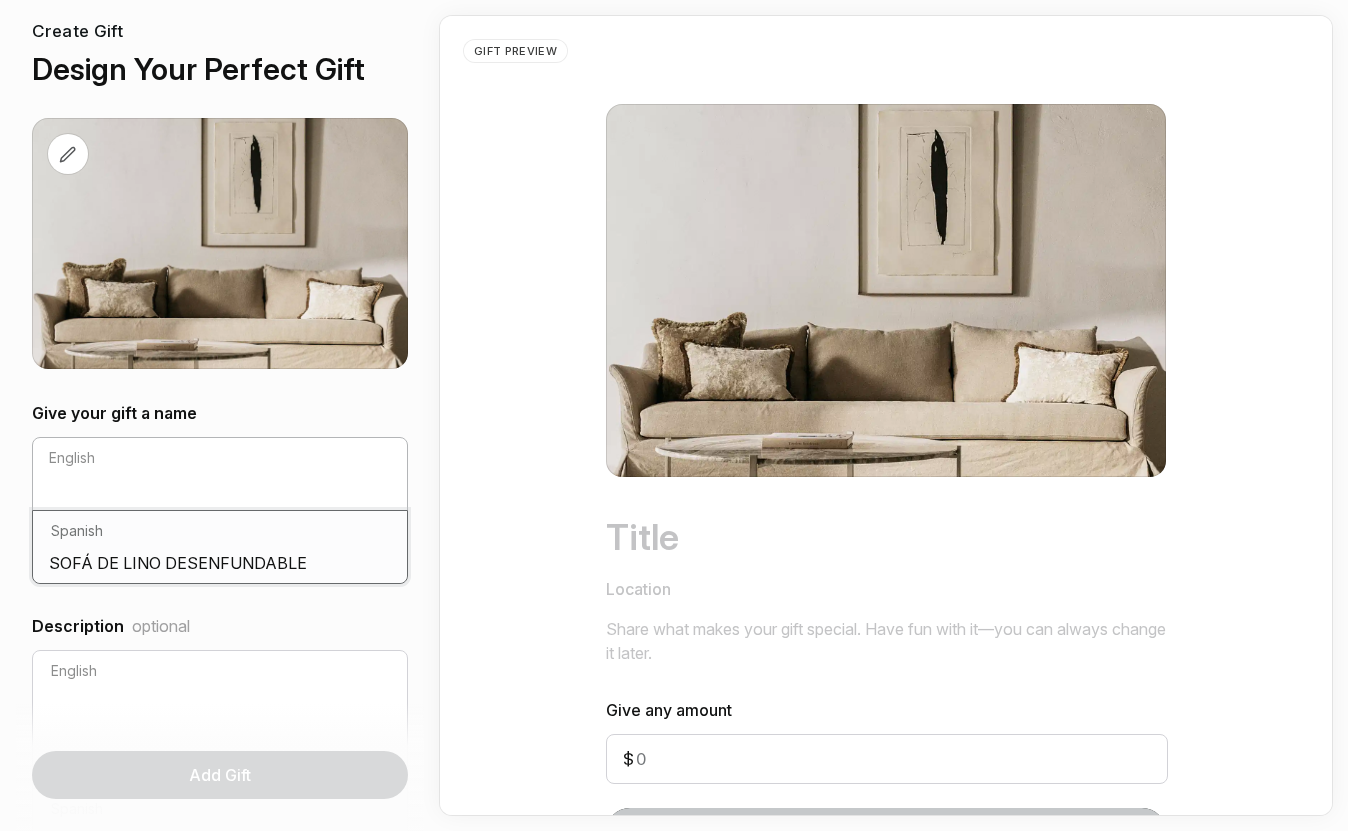 type on "SOFÁ DE LINO DESENFUNDABLE" 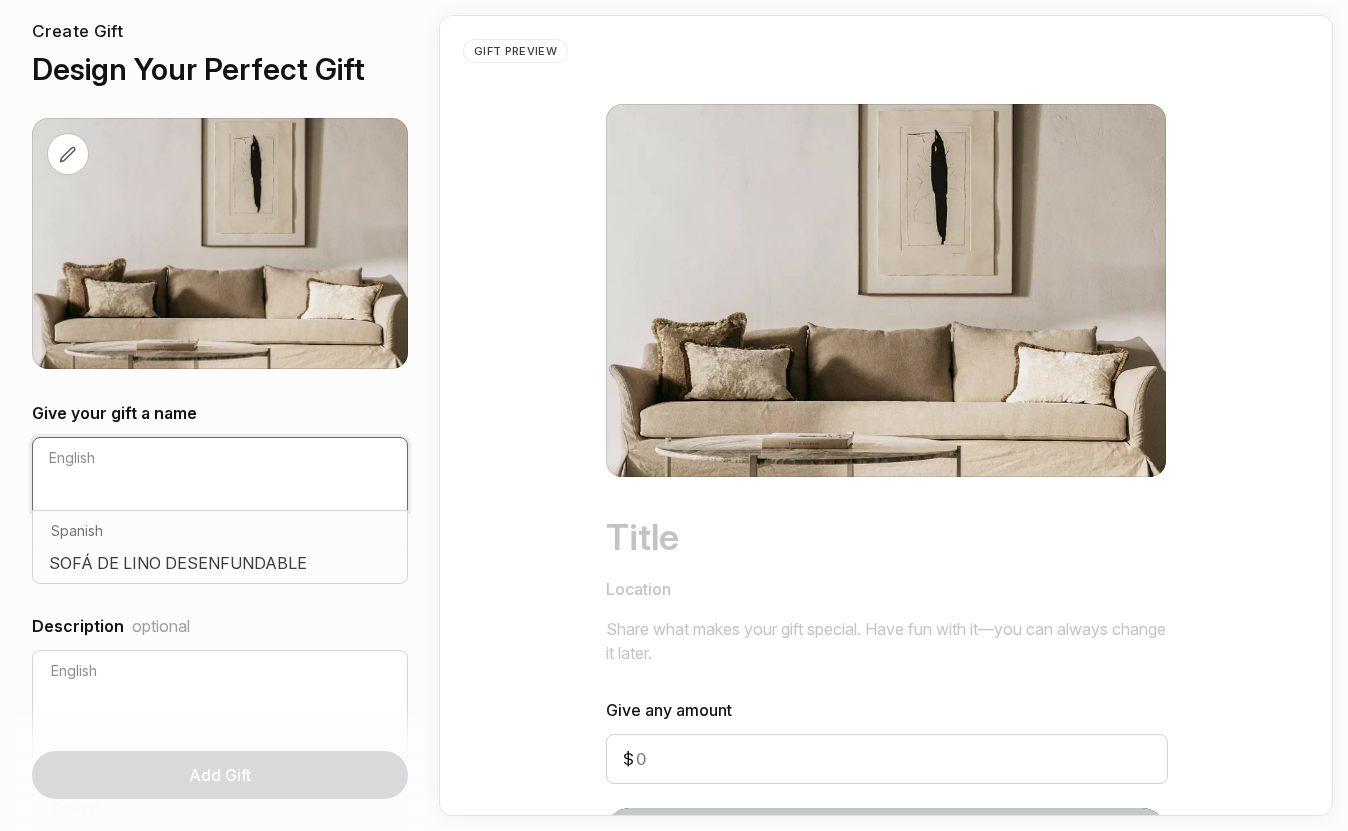 click at bounding box center [220, 494] 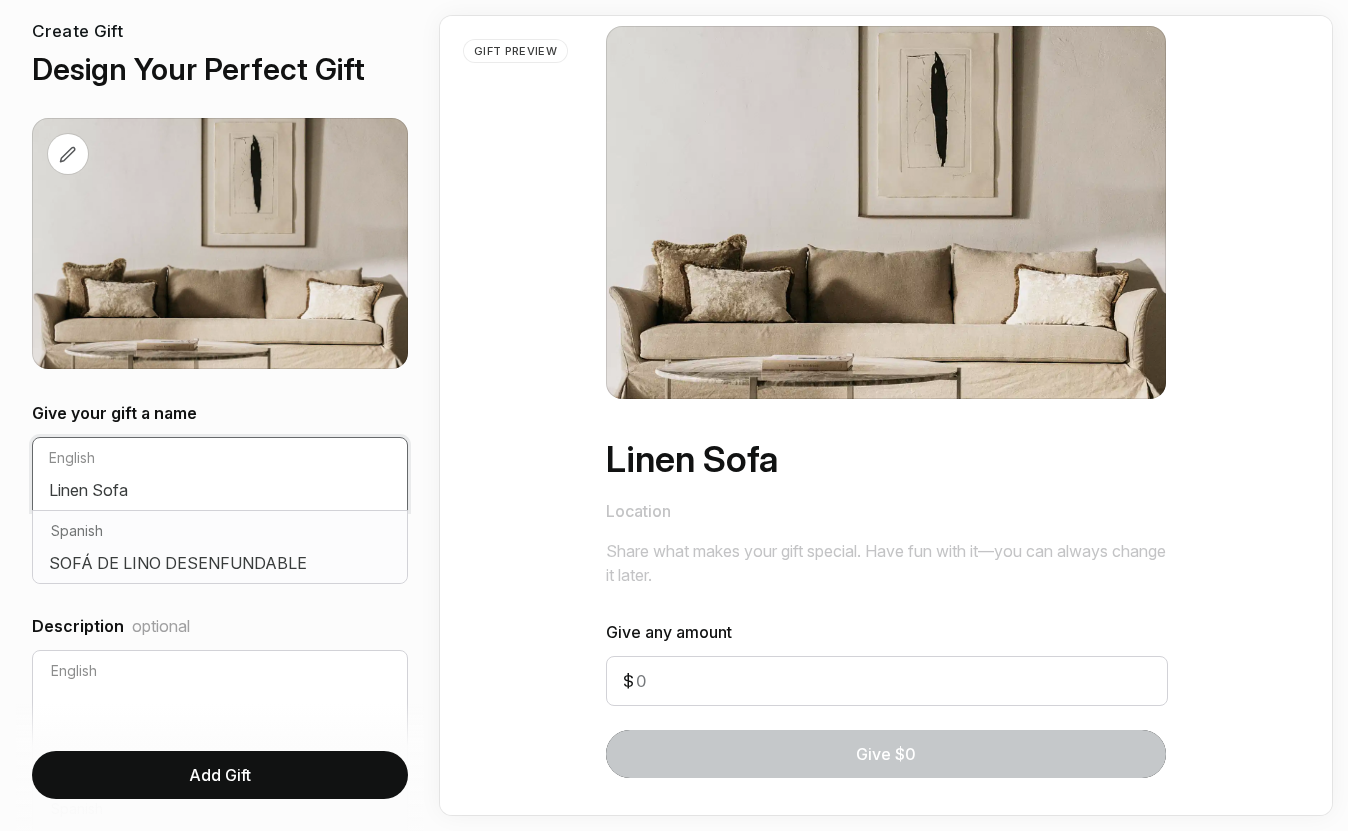 scroll, scrollTop: 129, scrollLeft: 0, axis: vertical 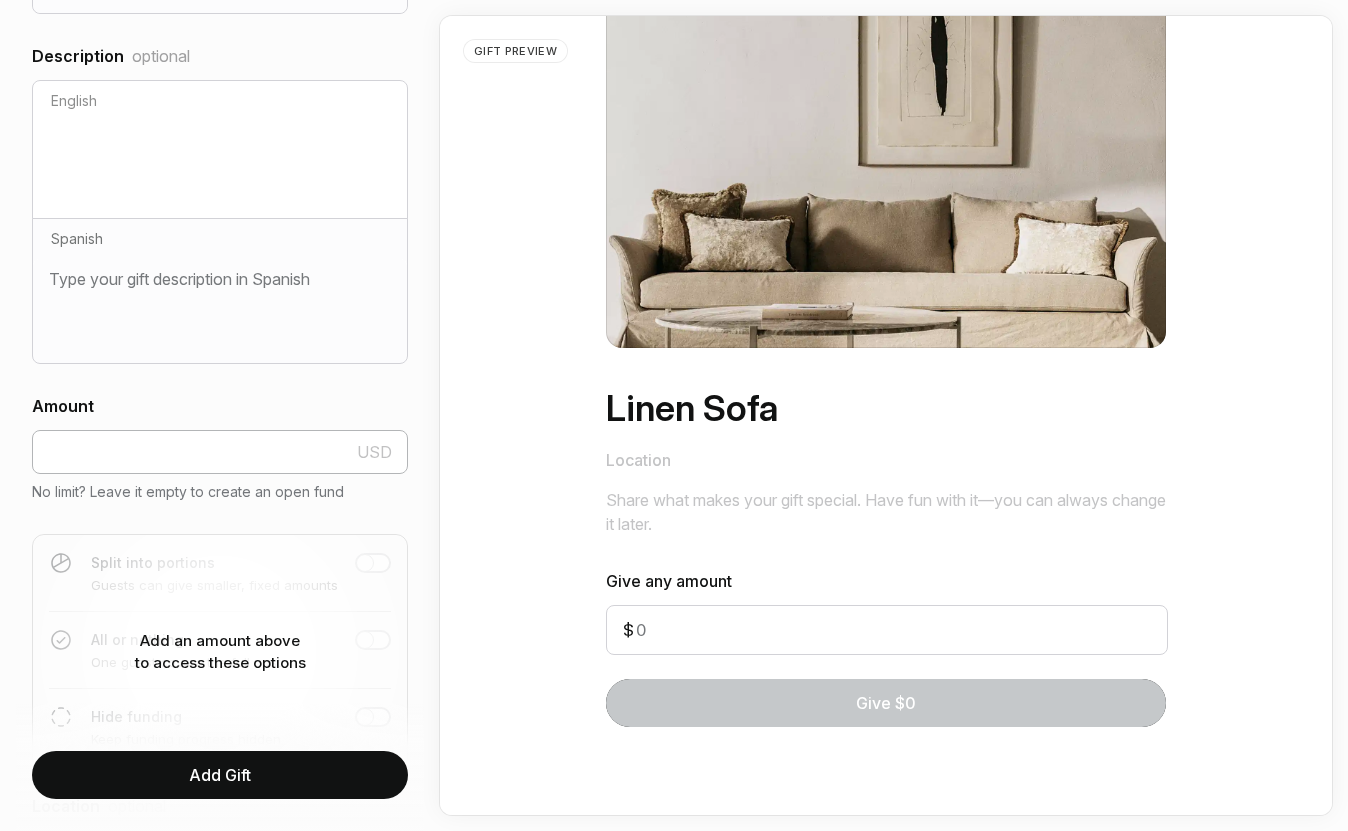 type on "Linen Sofa" 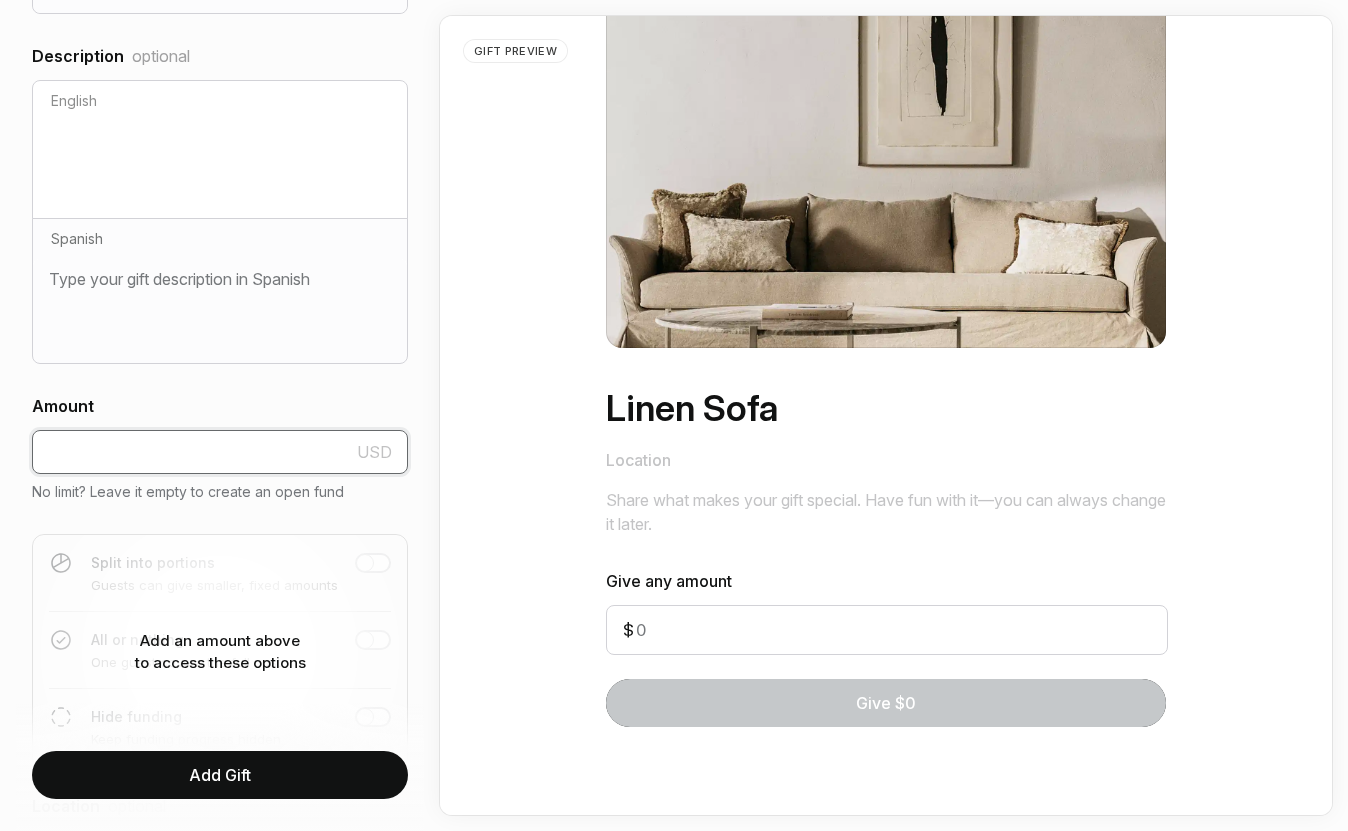 click at bounding box center [220, 452] 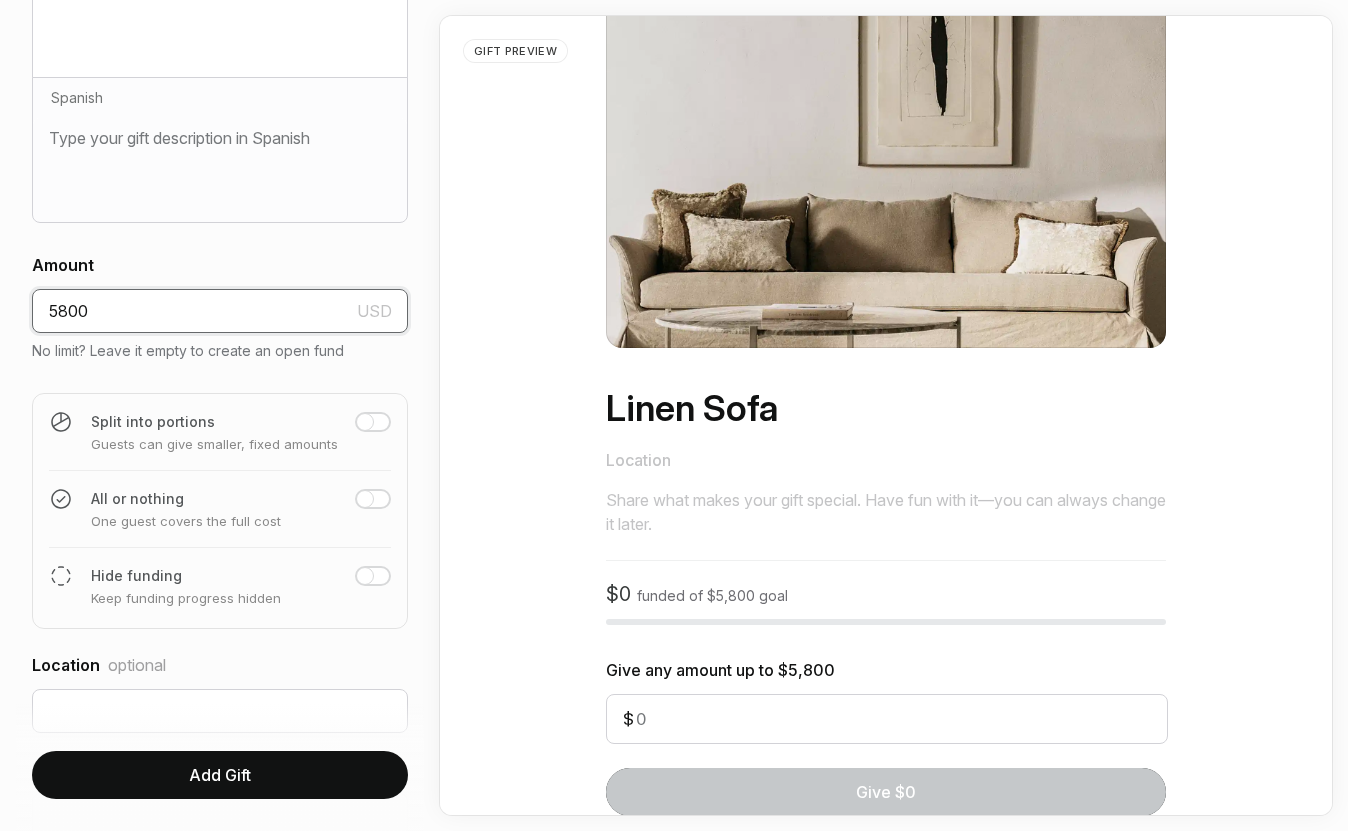 scroll, scrollTop: 791, scrollLeft: 0, axis: vertical 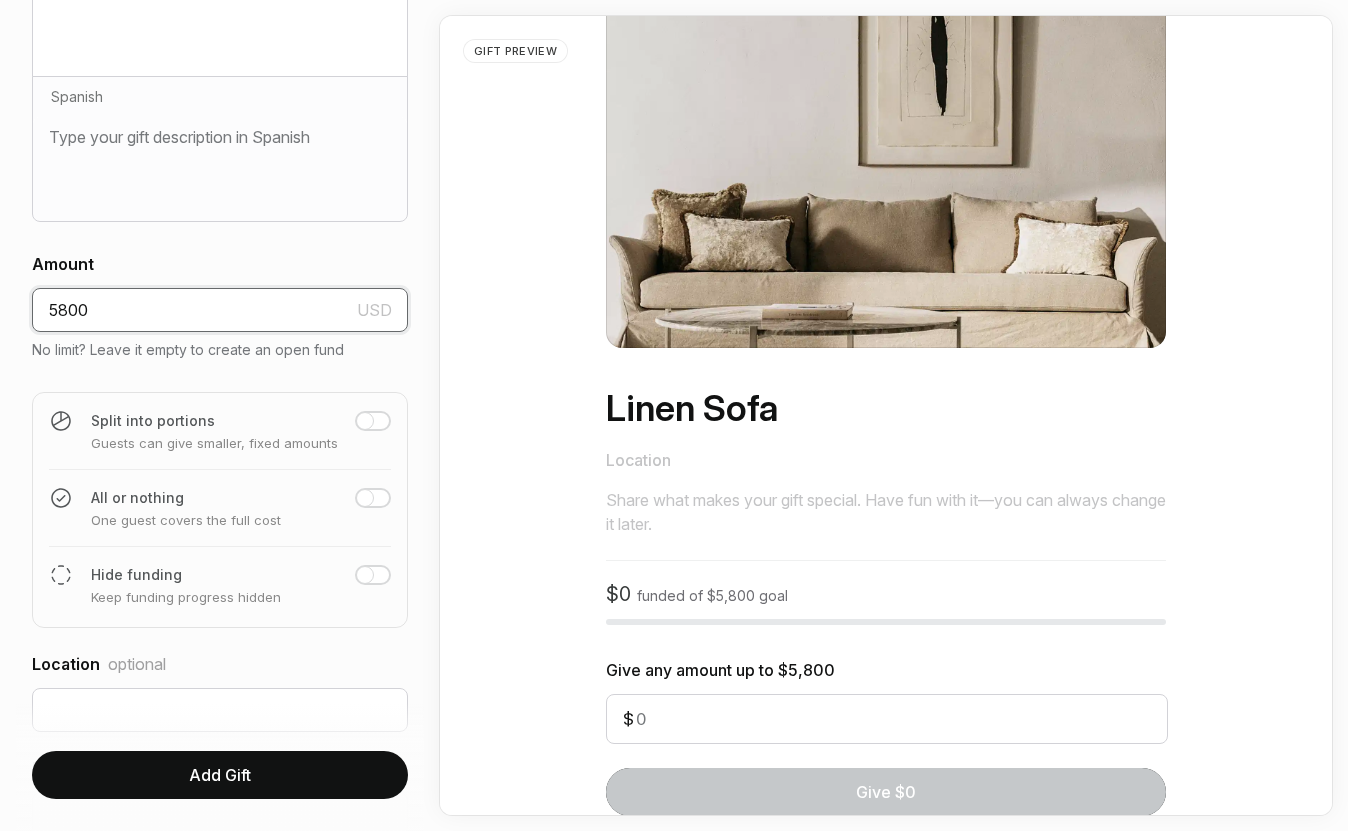 type on "5800" 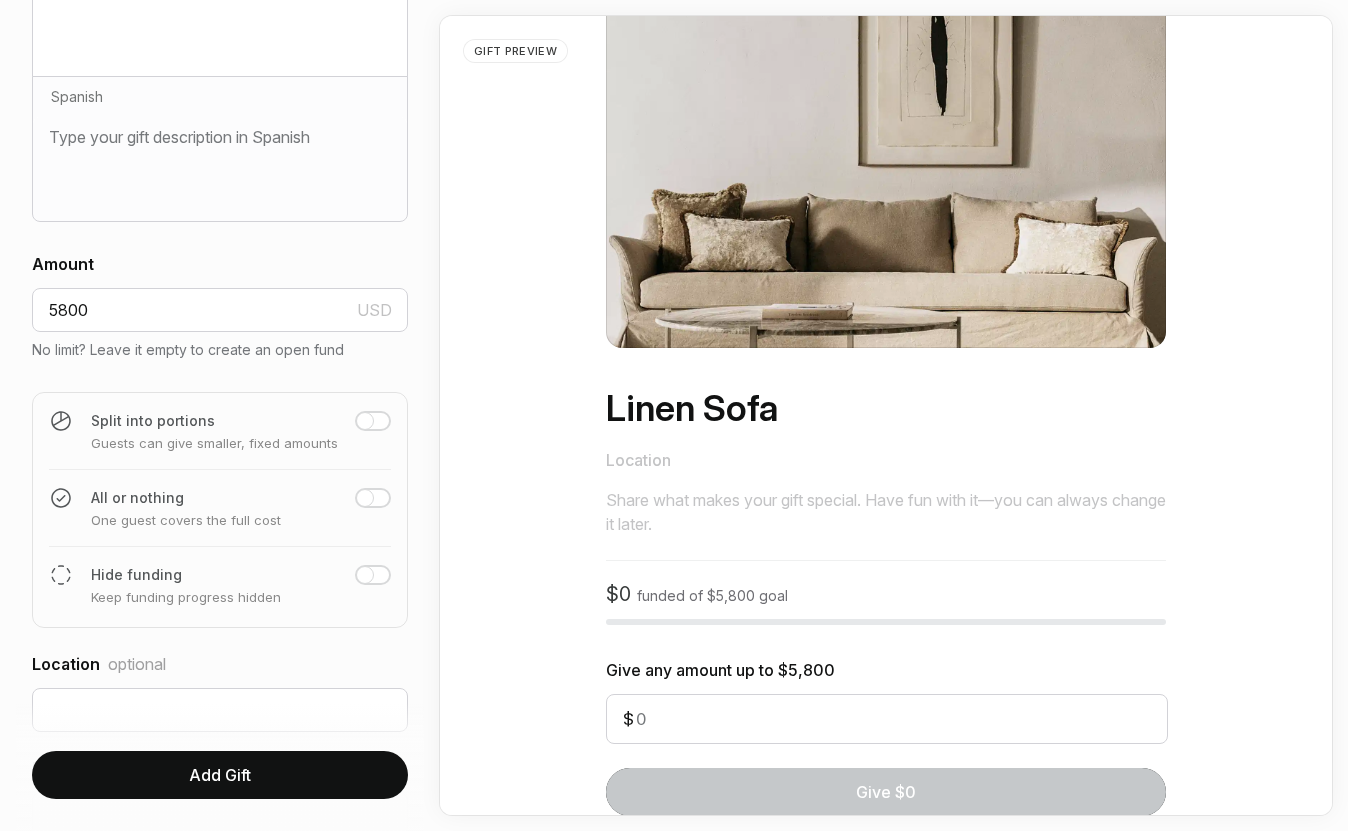 click at bounding box center [365, 575] 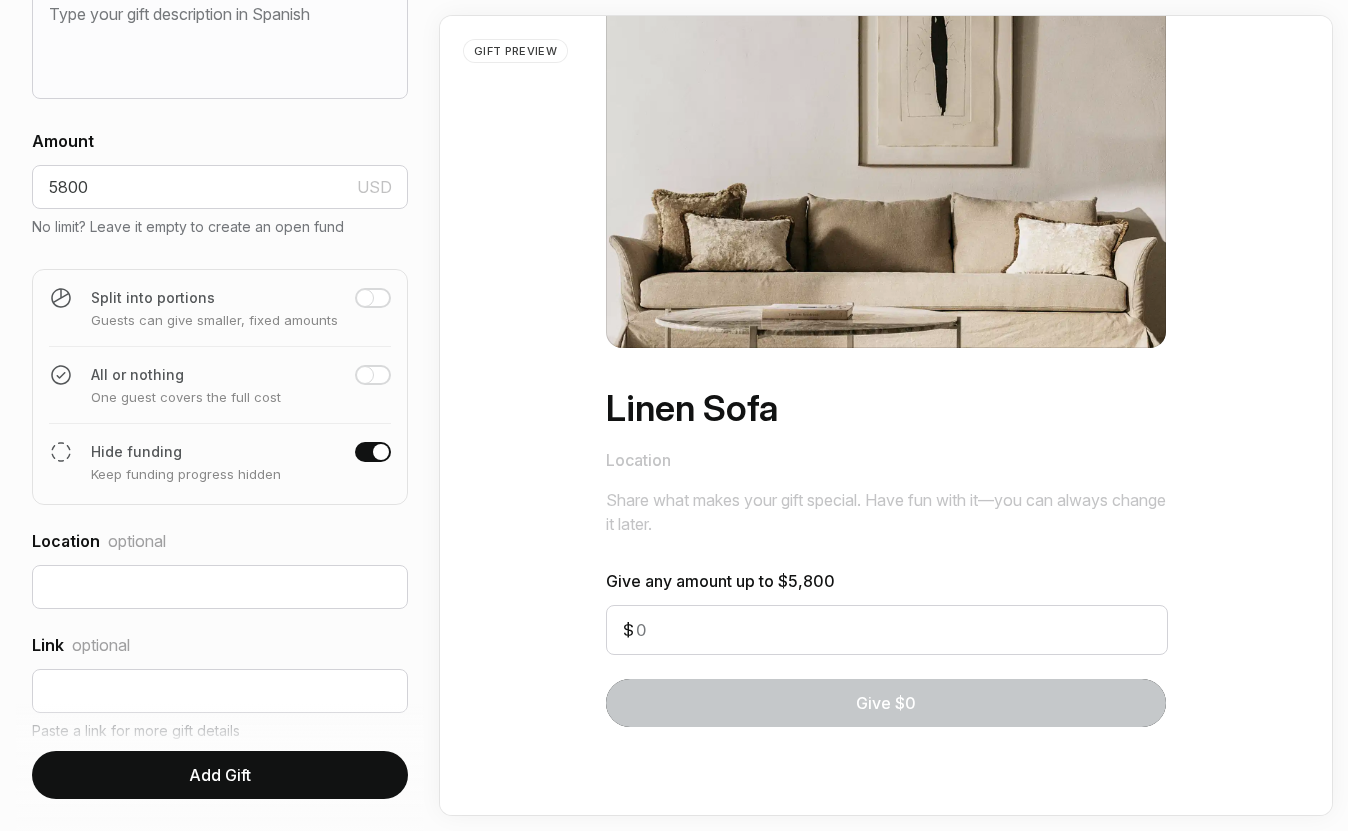 scroll, scrollTop: 937, scrollLeft: 0, axis: vertical 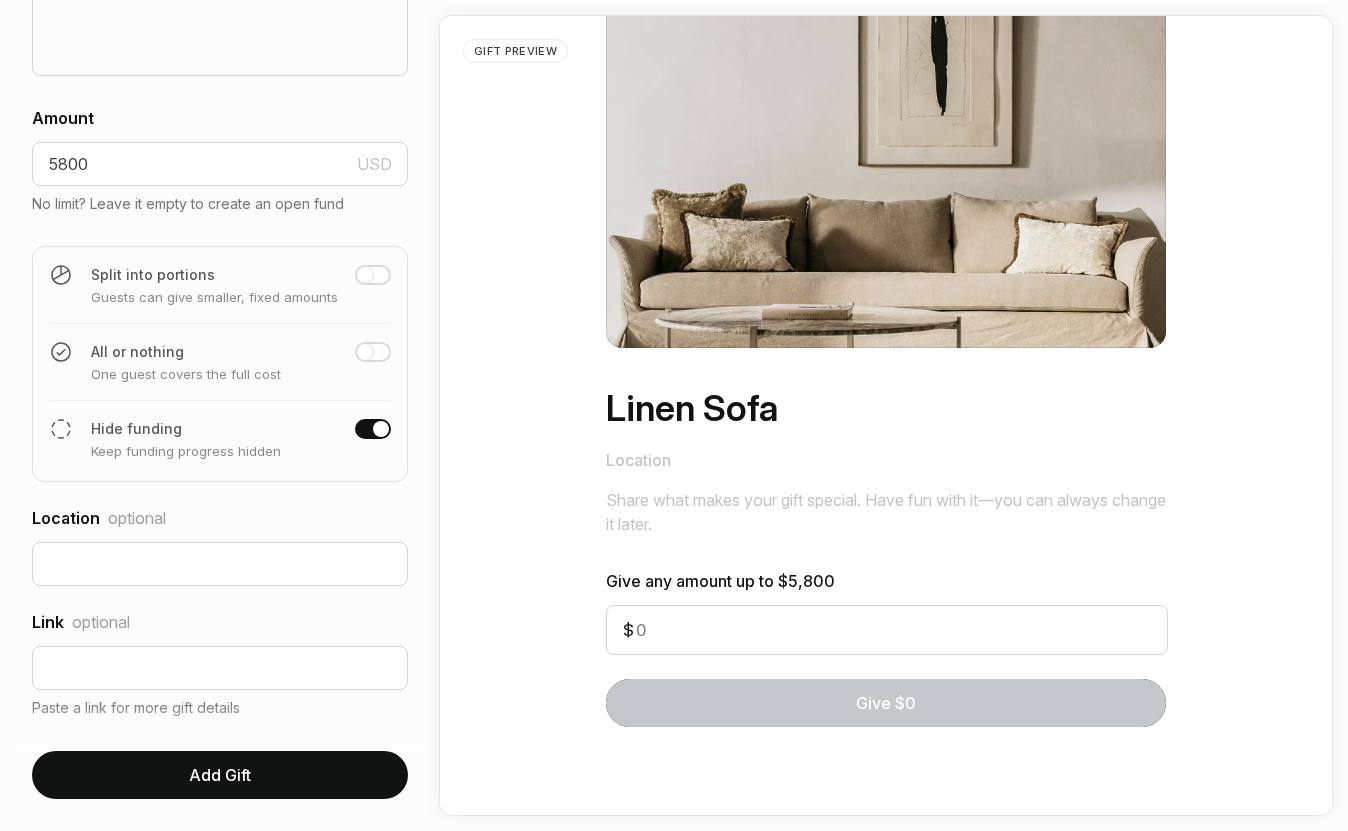 click on "Add Gift" at bounding box center (220, 775) 